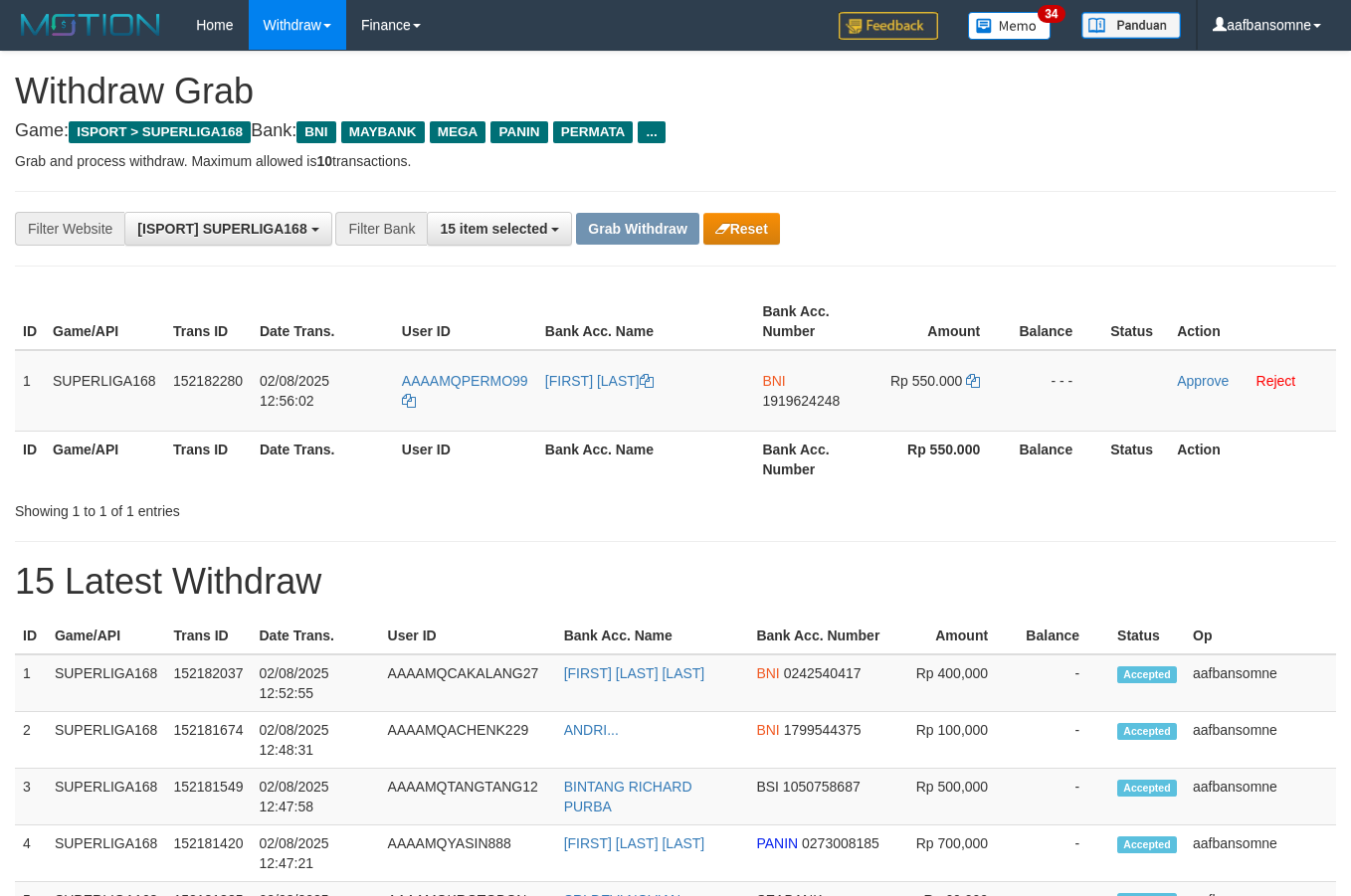 scroll, scrollTop: 0, scrollLeft: 0, axis: both 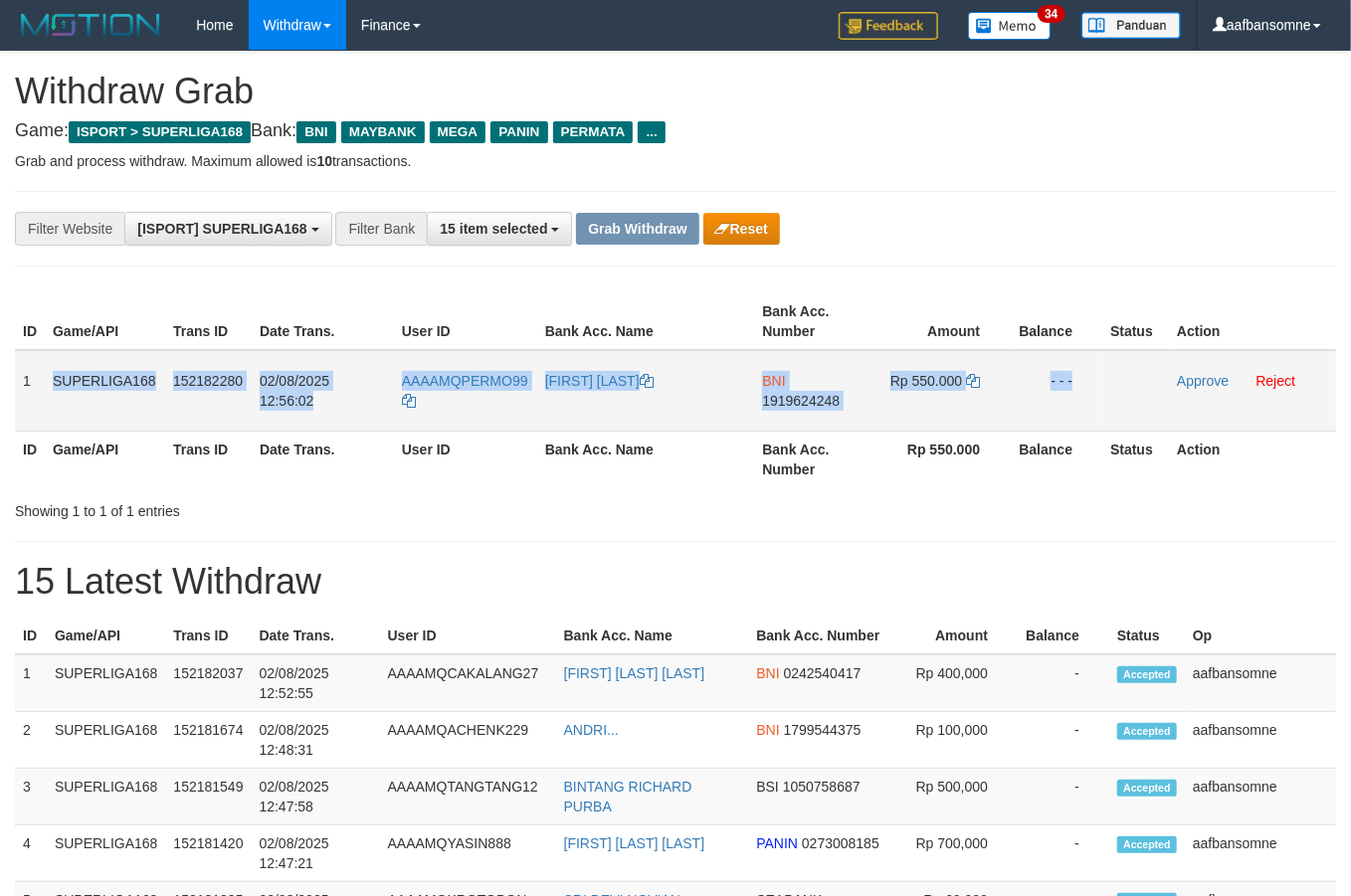 drag, startPoint x: 30, startPoint y: 373, endPoint x: 1157, endPoint y: 374, distance: 1127.0004 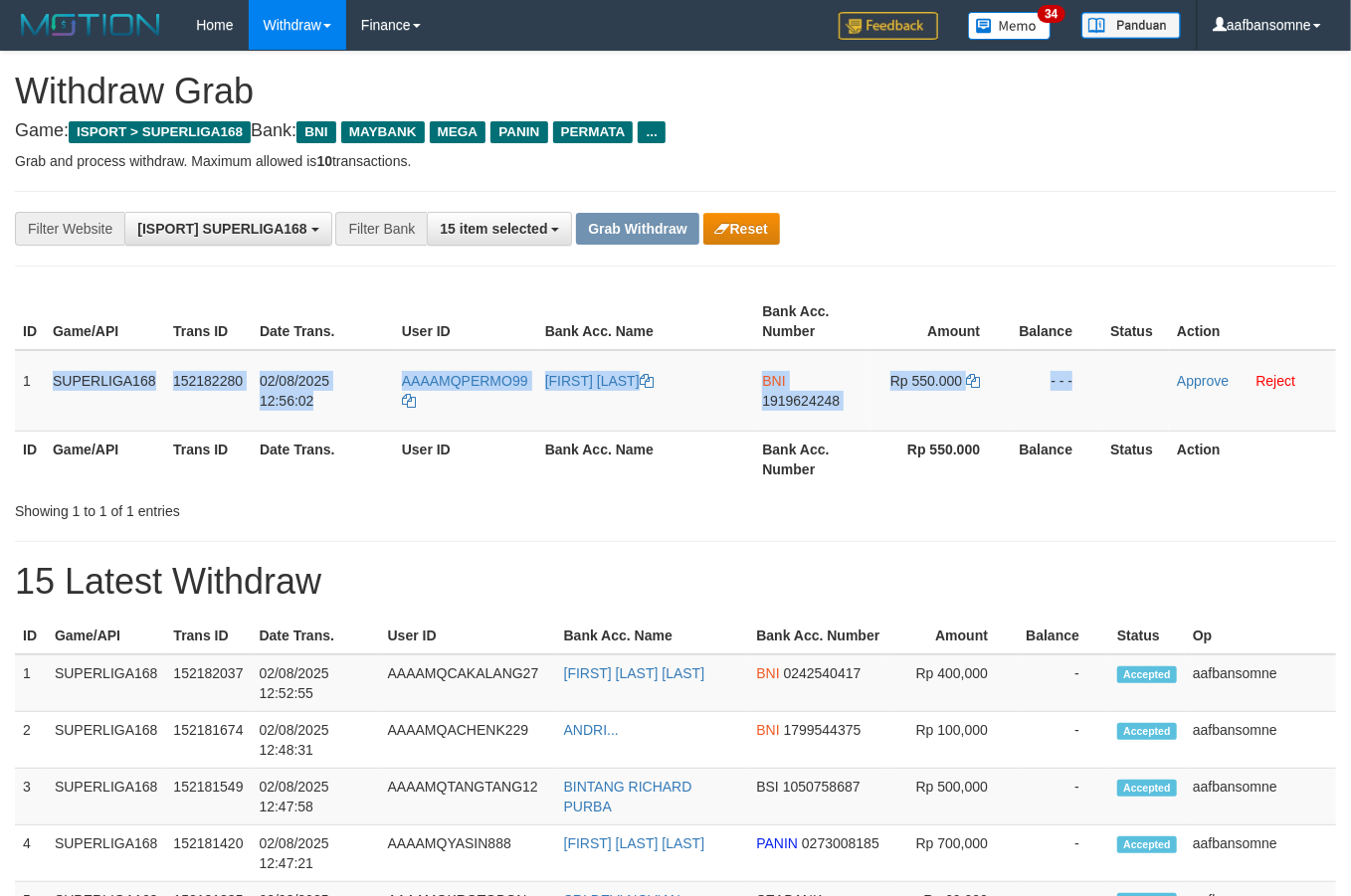 copy on "SUPERLIGA168
152182280
02/08/2025 12:56:02
AAAAMQPERMO99
ELY PERMONO
BNI
1919624248
Rp 550.000
- - -" 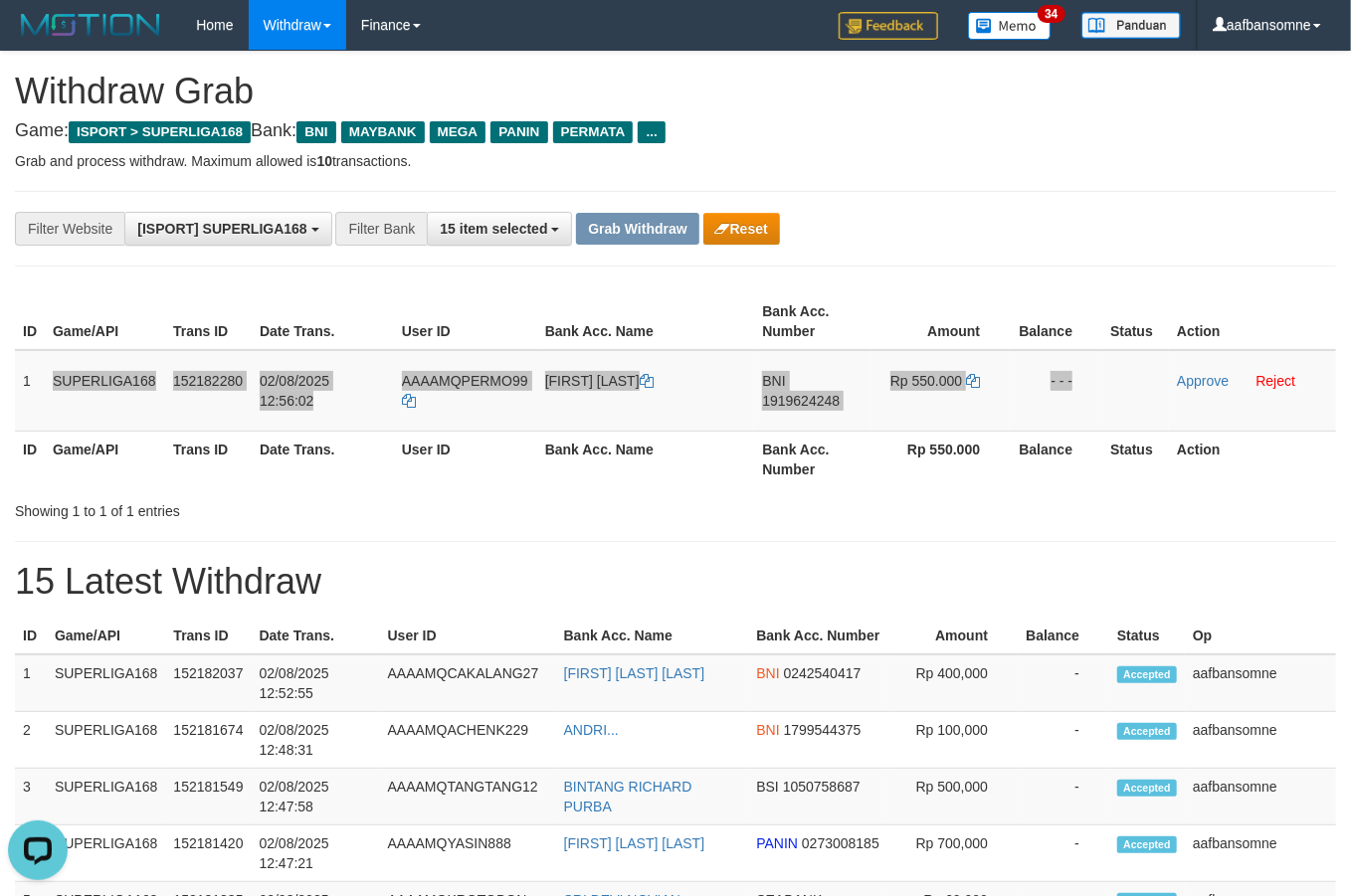 scroll, scrollTop: 0, scrollLeft: 0, axis: both 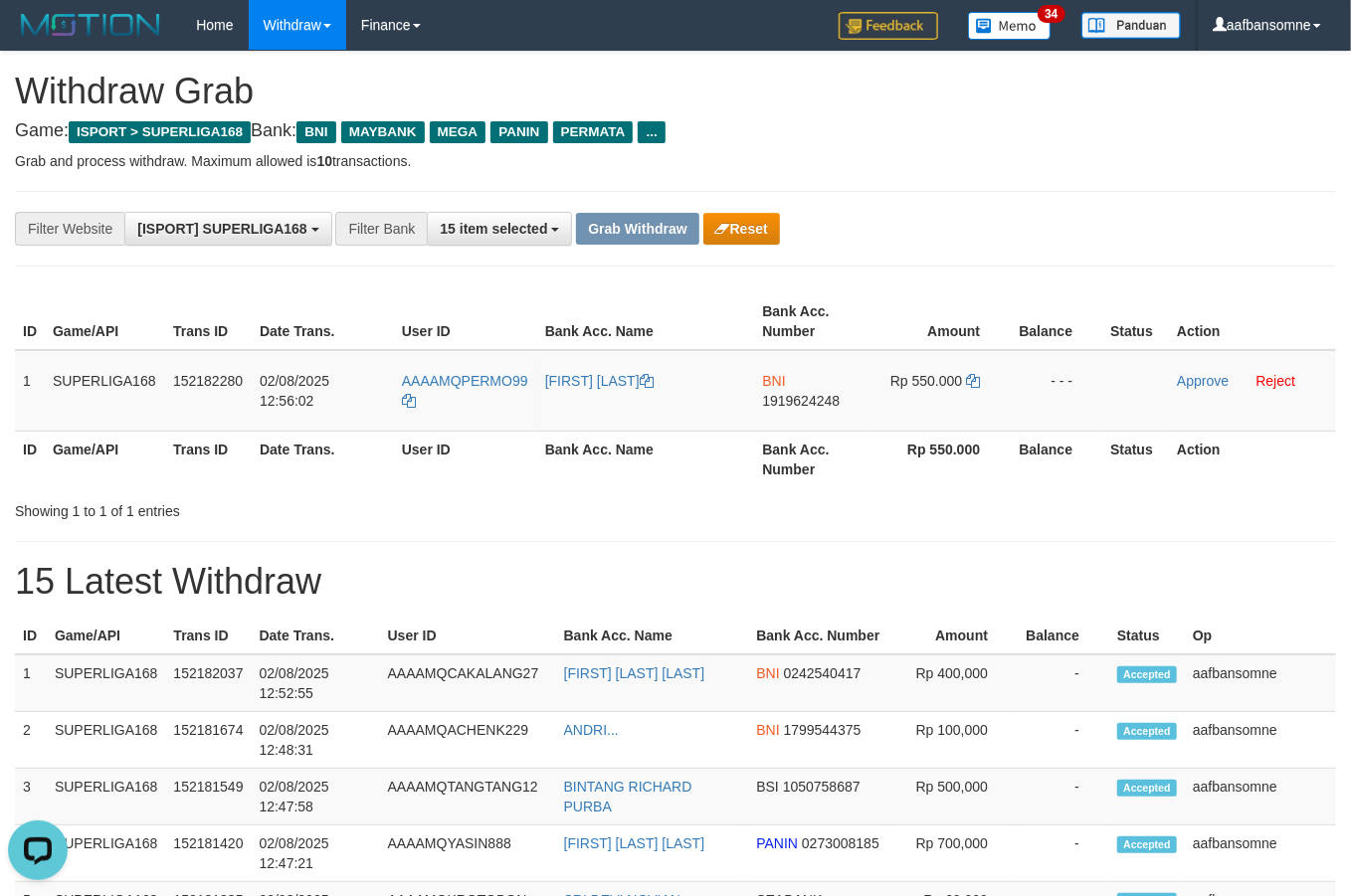 drag, startPoint x: 924, startPoint y: 501, endPoint x: 998, endPoint y: 488, distance: 75.13322 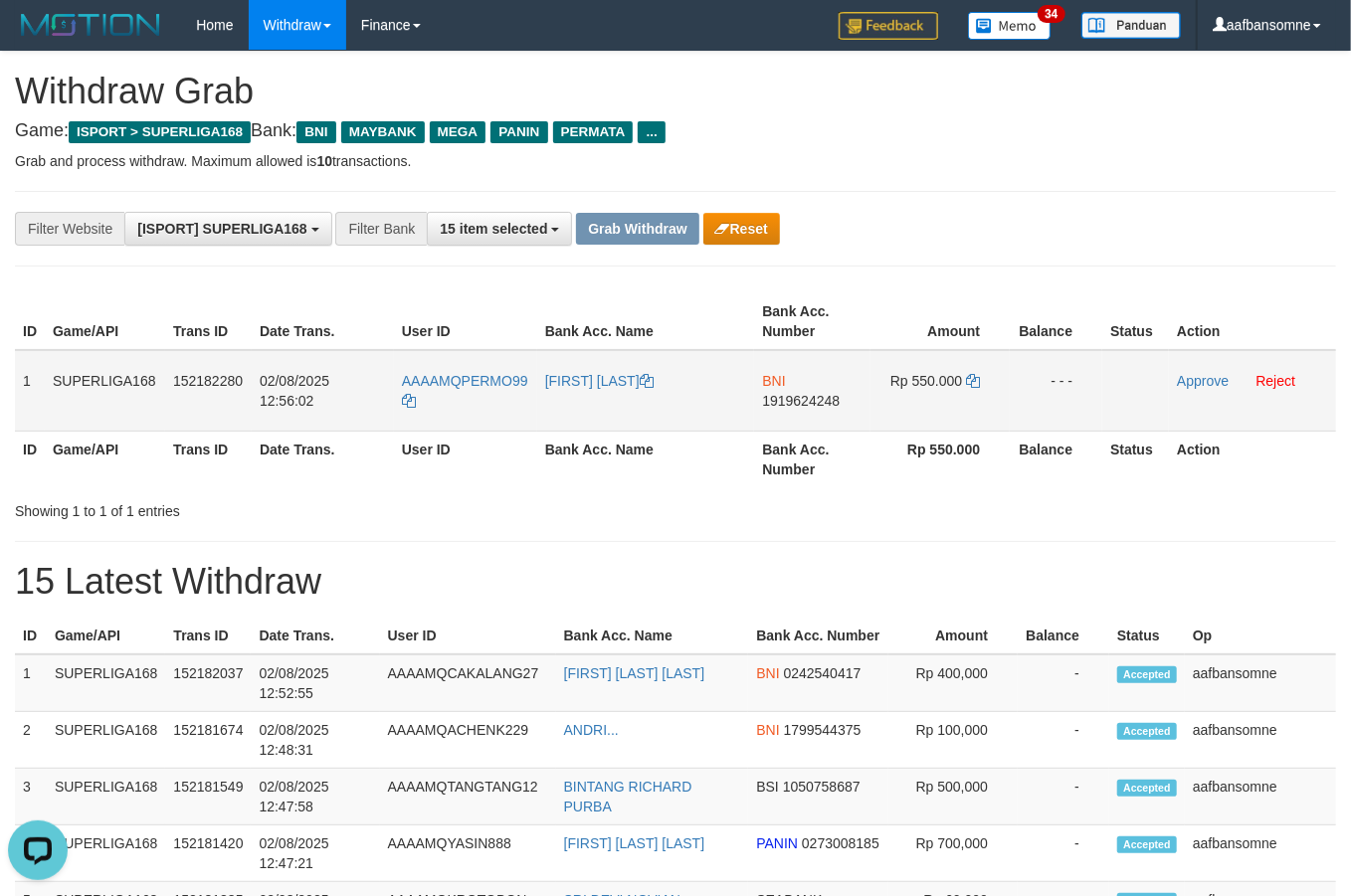 click on "1919624248" at bounding box center [801, 401] 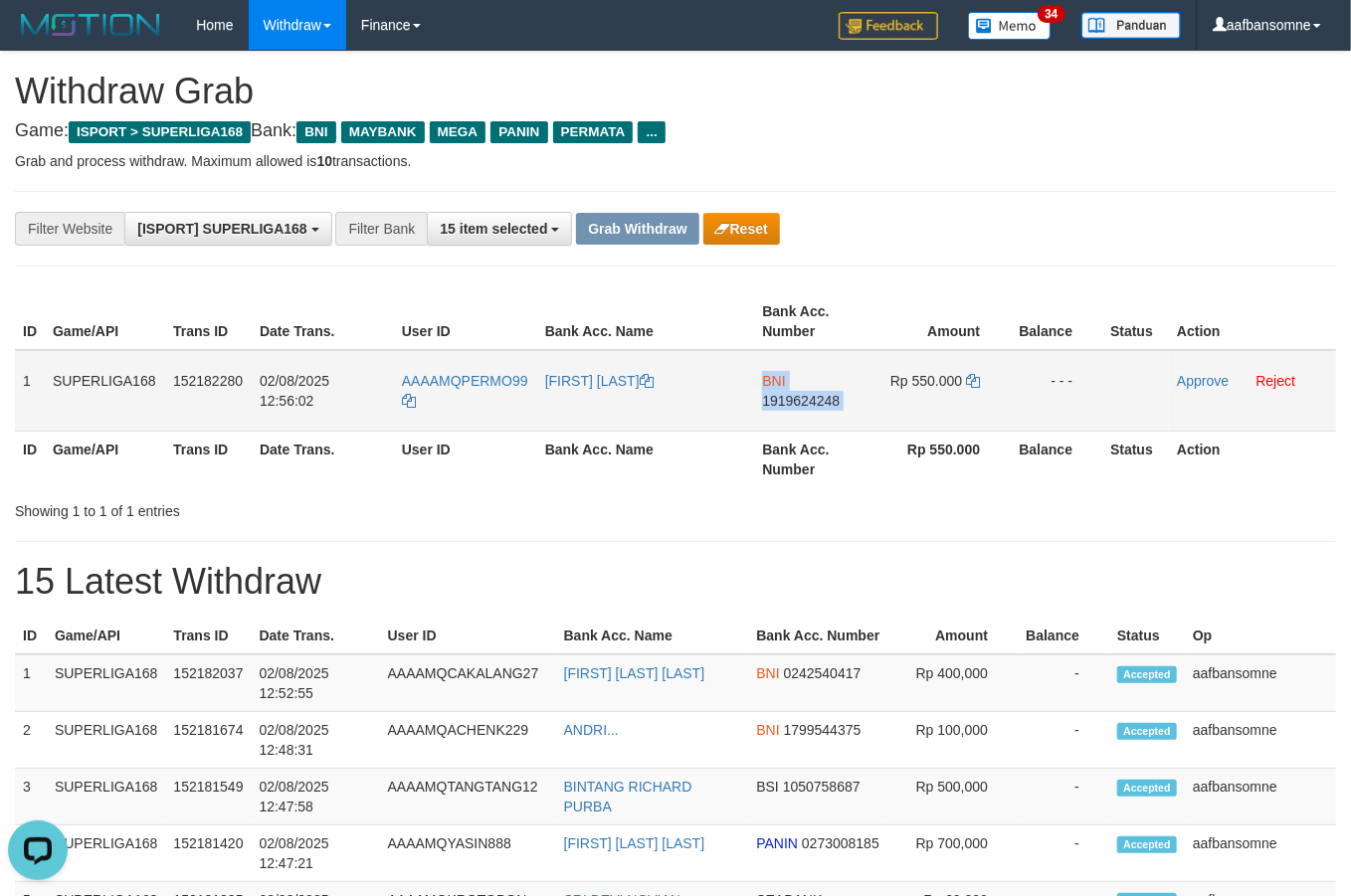 click on "1919624248" at bounding box center (801, 401) 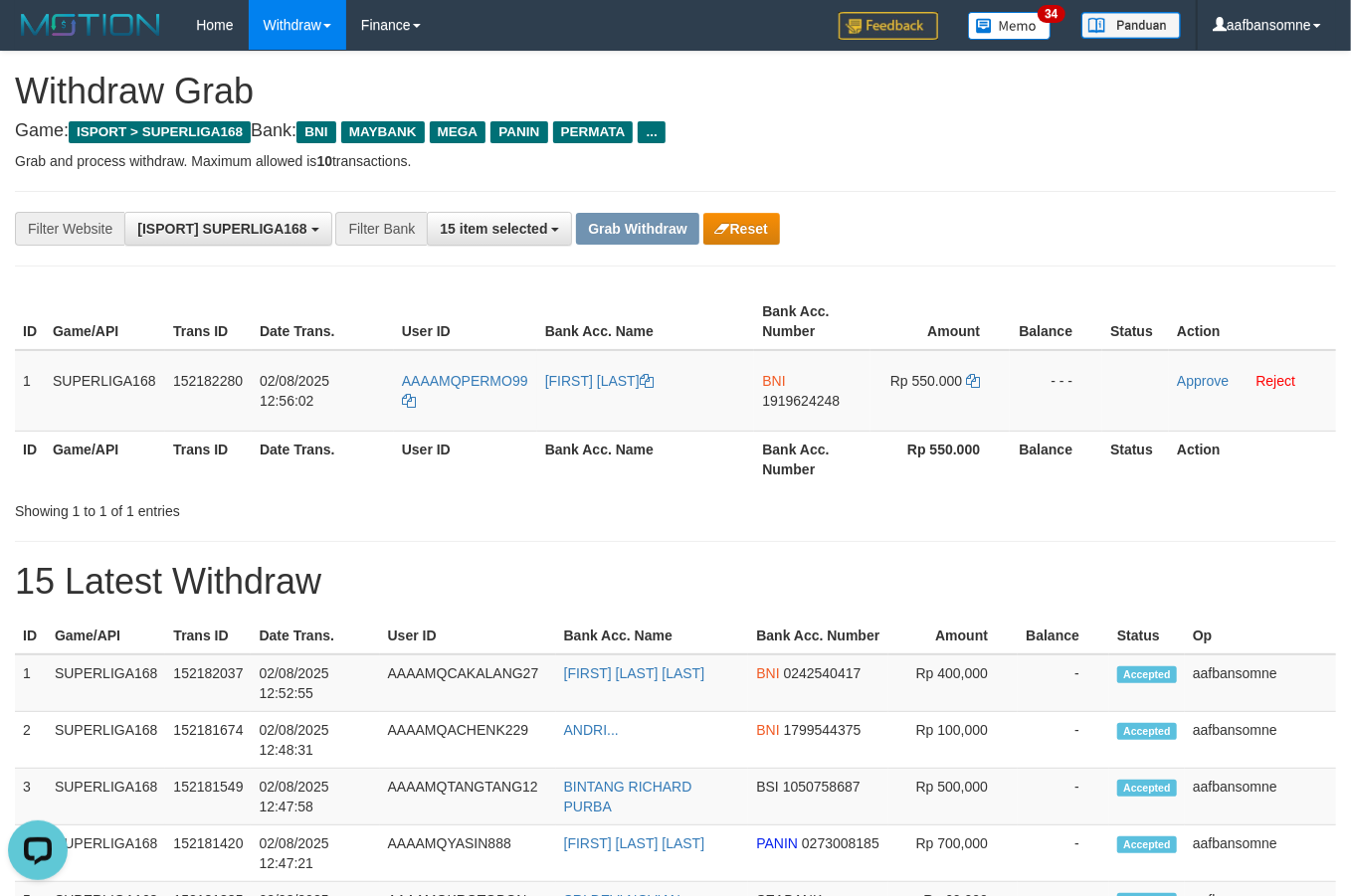 drag, startPoint x: 890, startPoint y: 89, endPoint x: 916, endPoint y: 91, distance: 26.07681 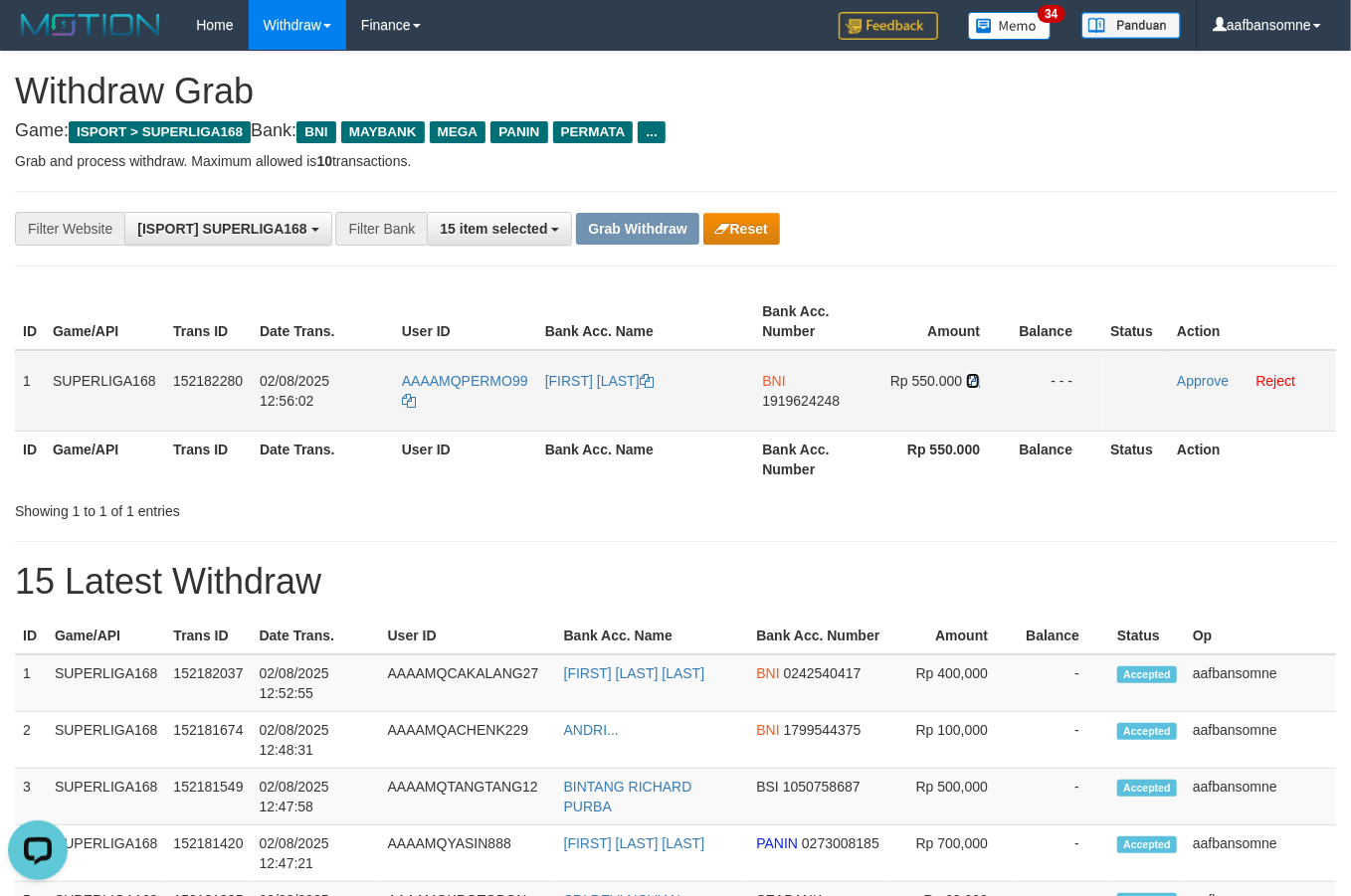 click at bounding box center (973, 381) 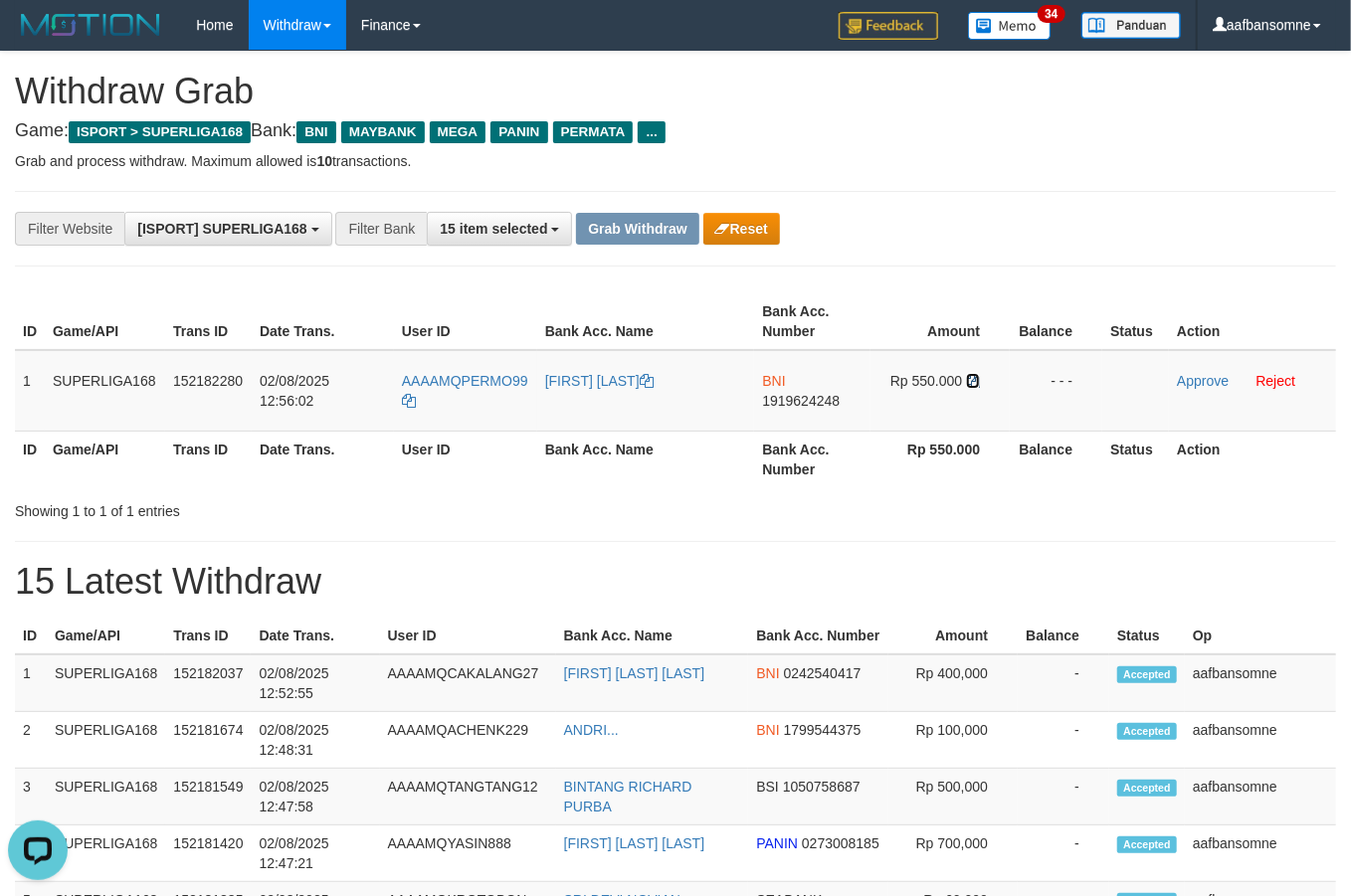 drag, startPoint x: 975, startPoint y: 376, endPoint x: 1351, endPoint y: 402, distance: 376.89786 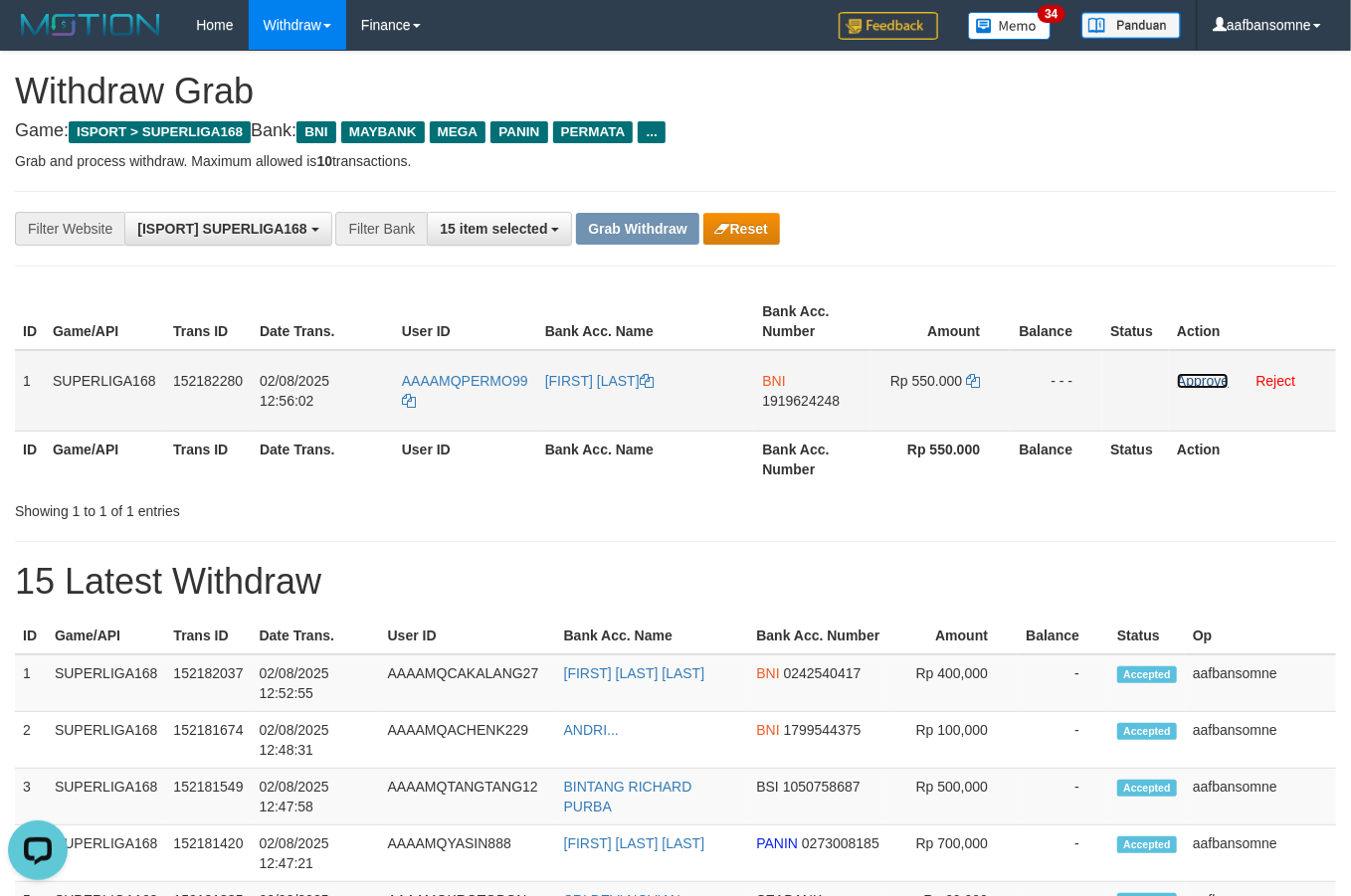 click on "Approve" at bounding box center [1203, 381] 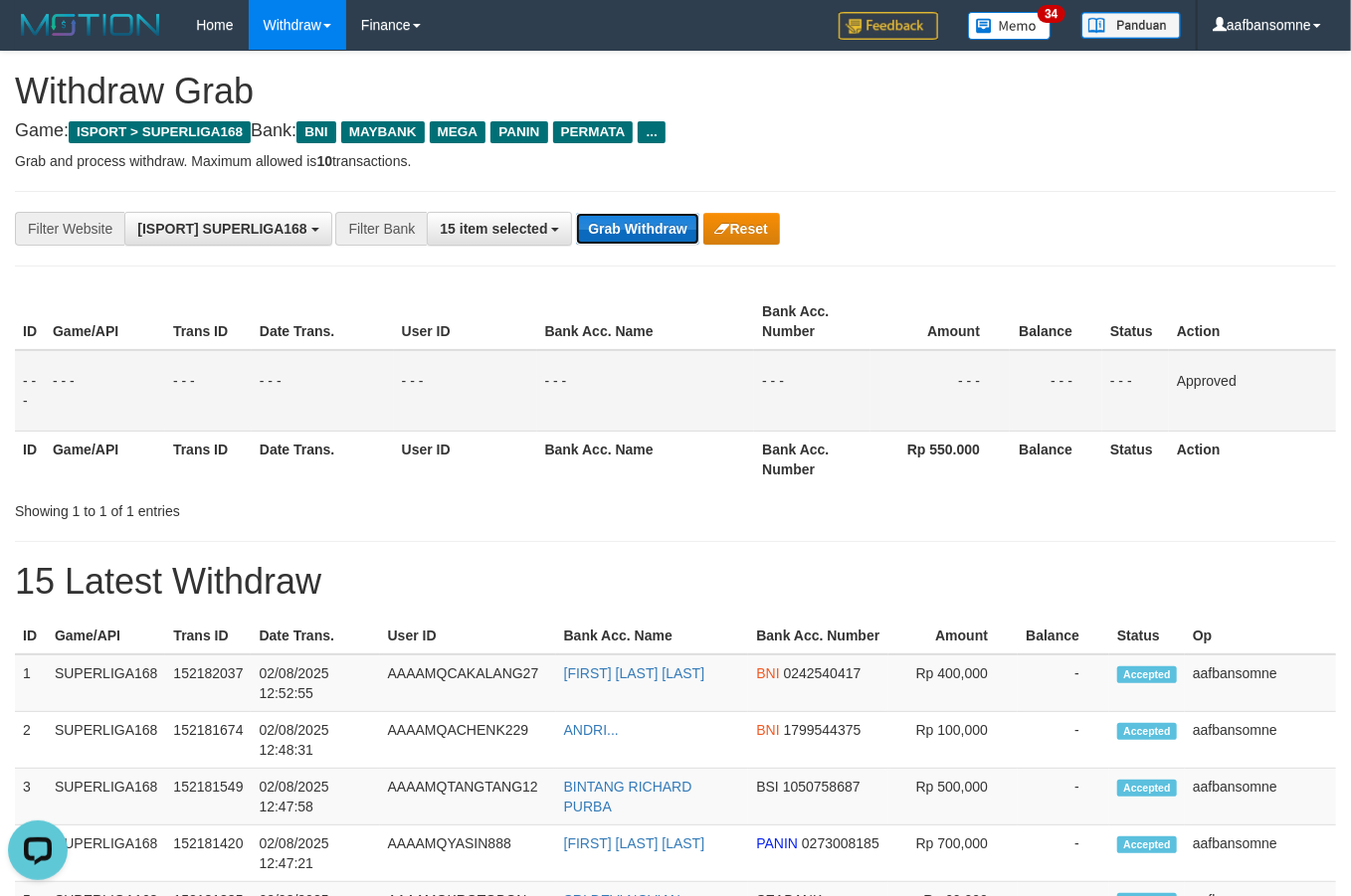 click on "Grab Withdraw" at bounding box center [637, 229] 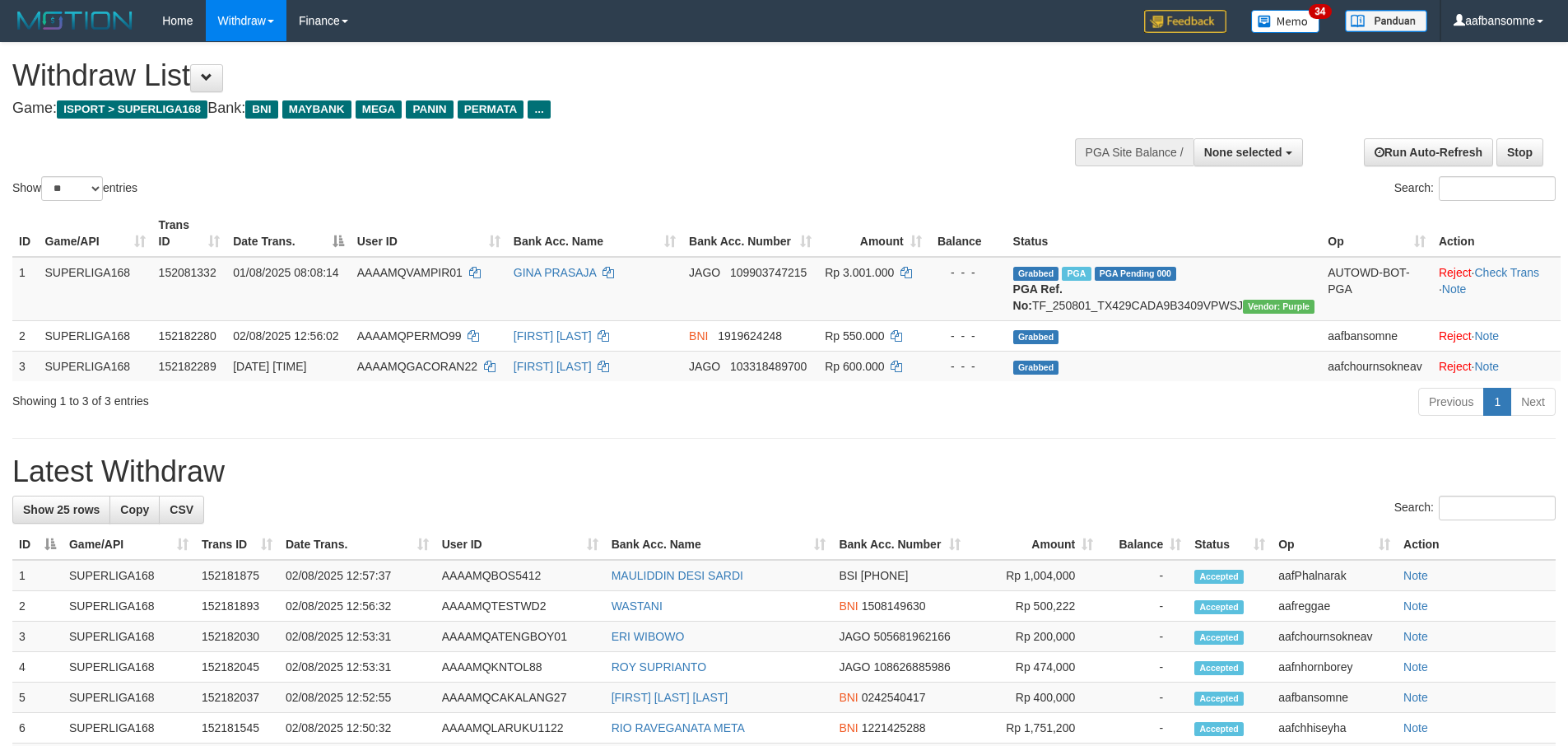 select 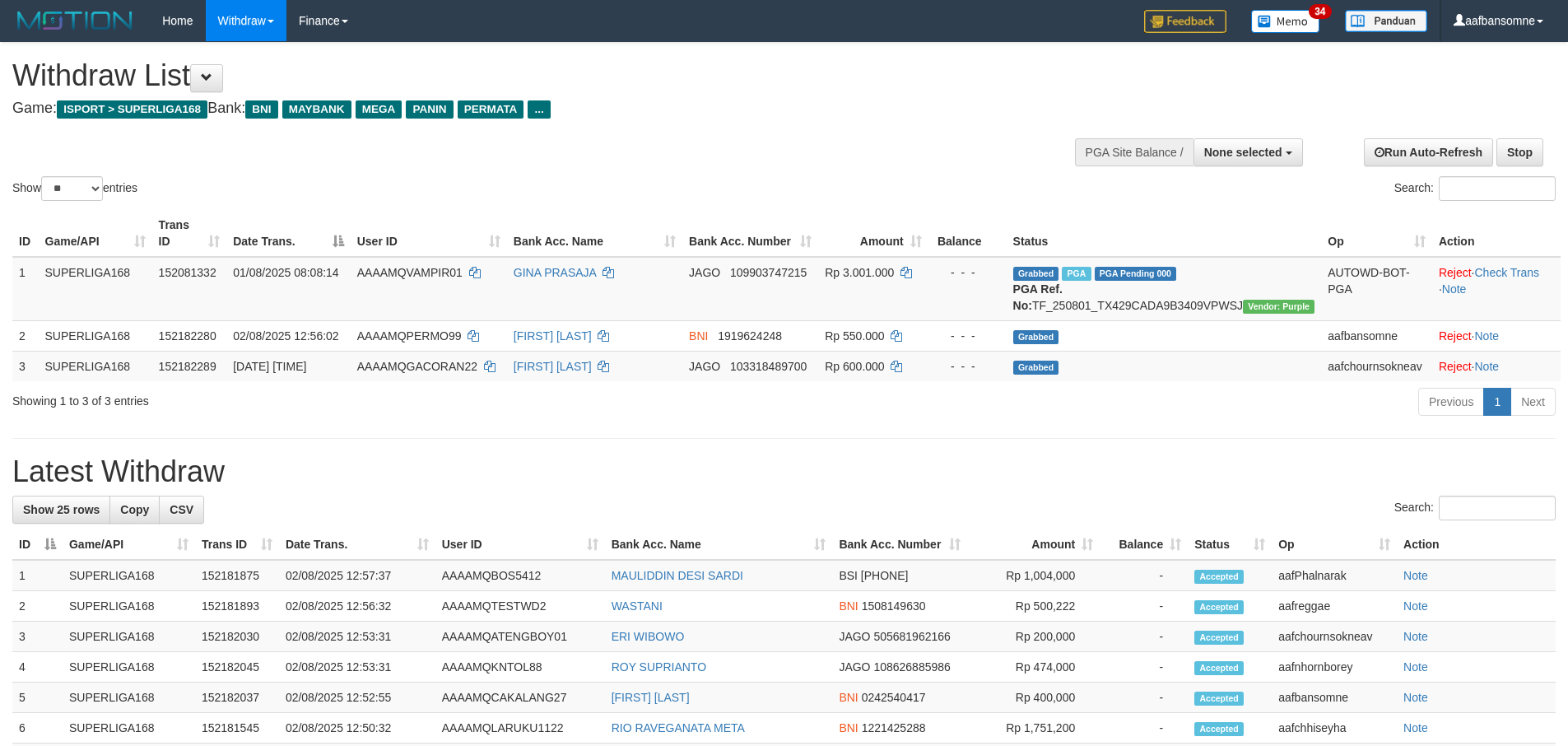 select 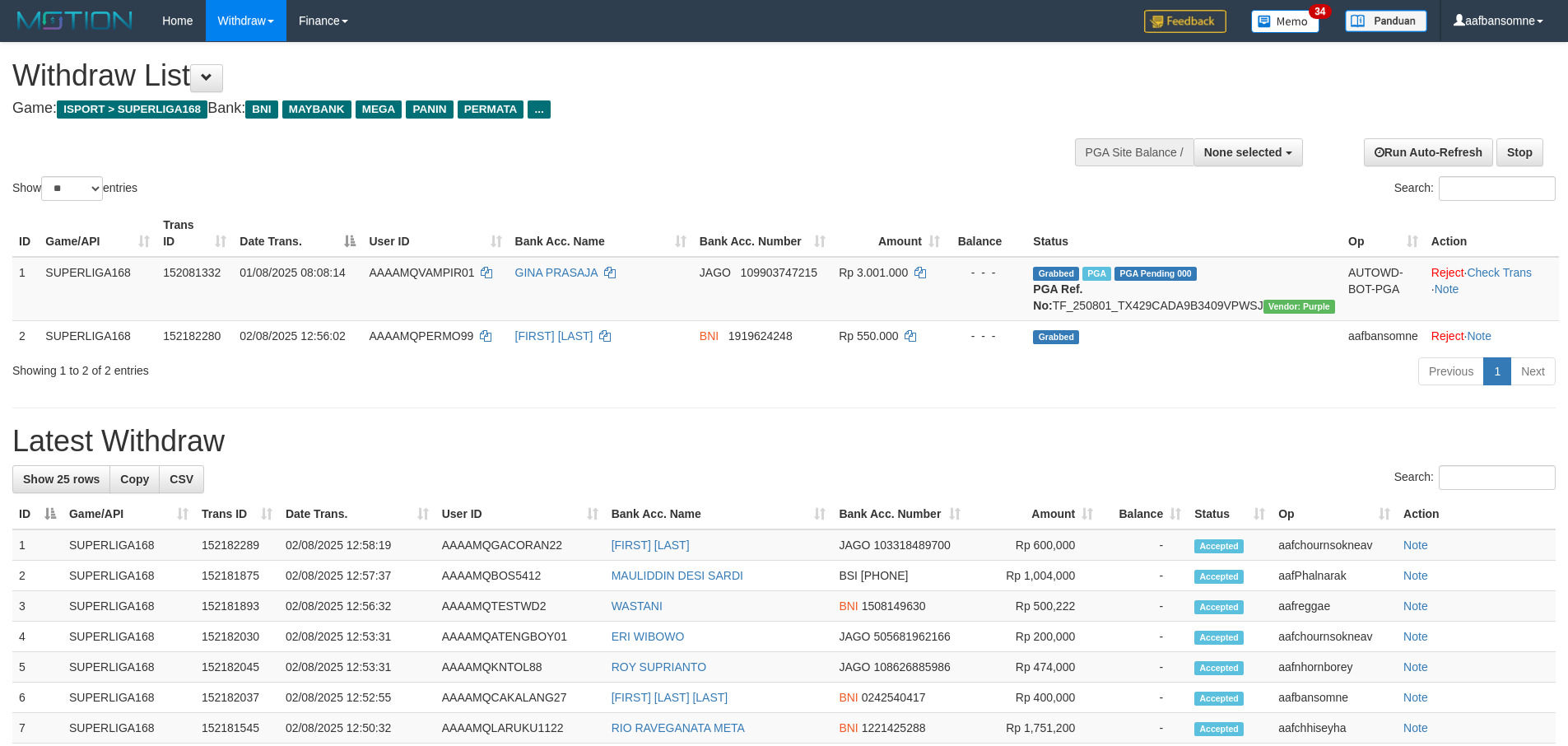 select 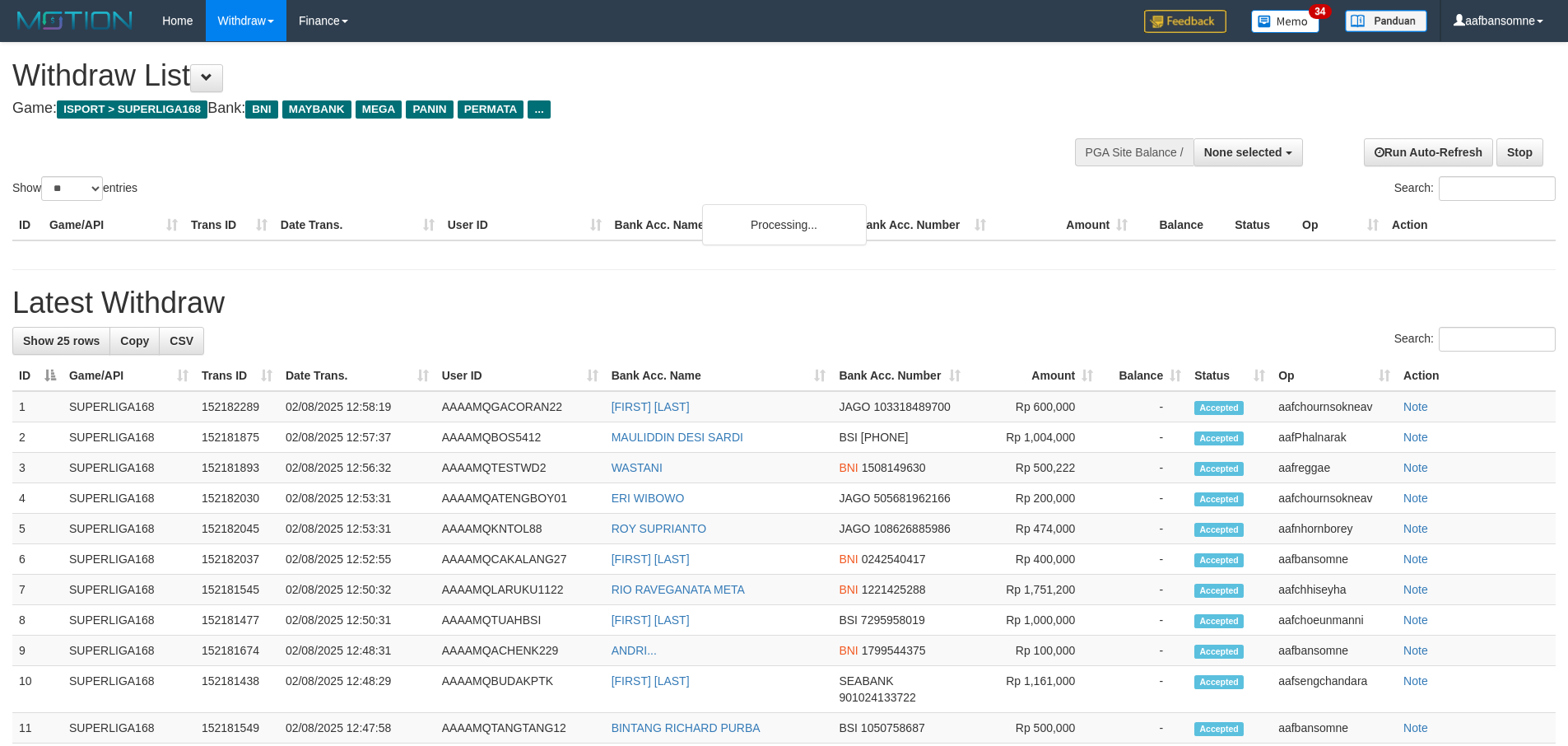 select 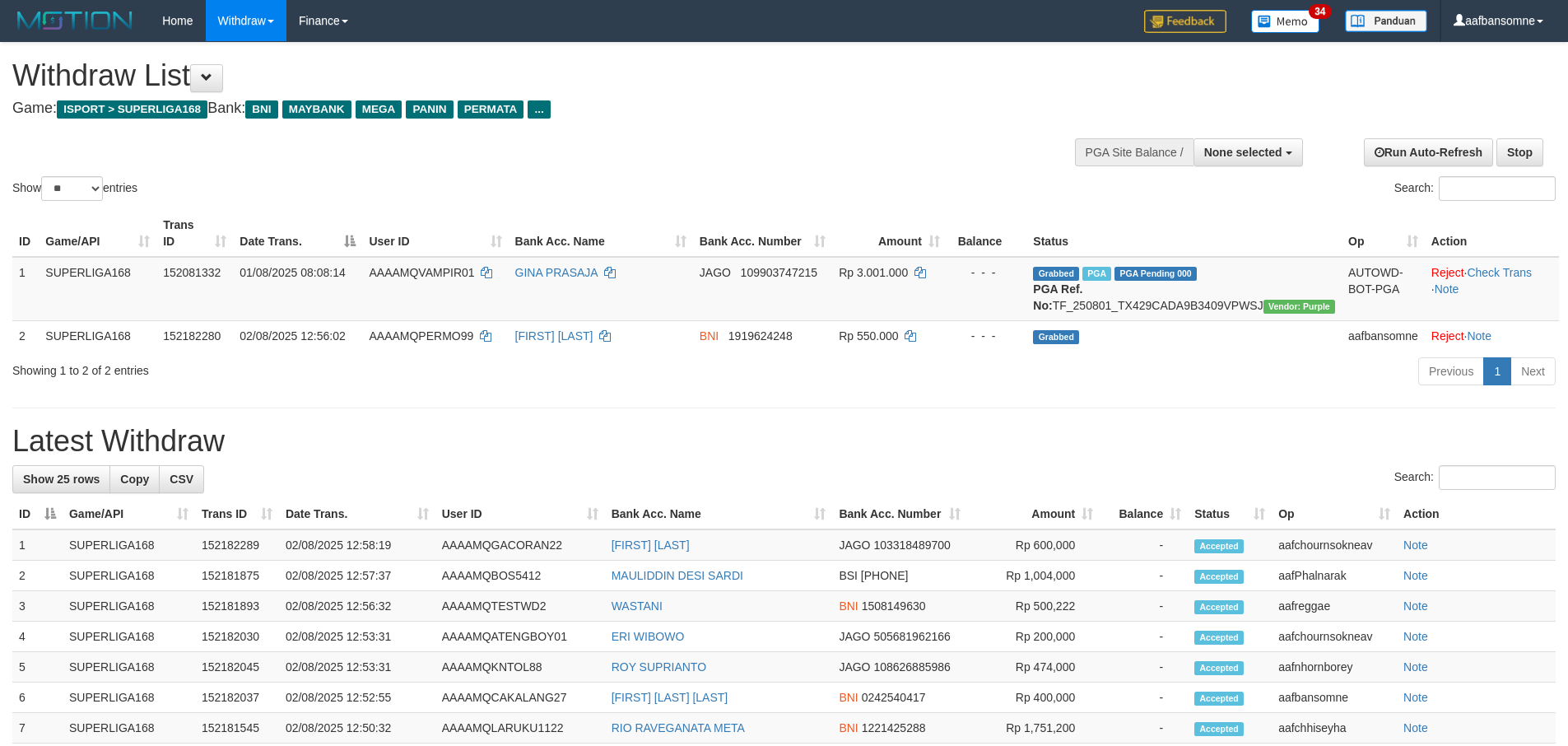 select 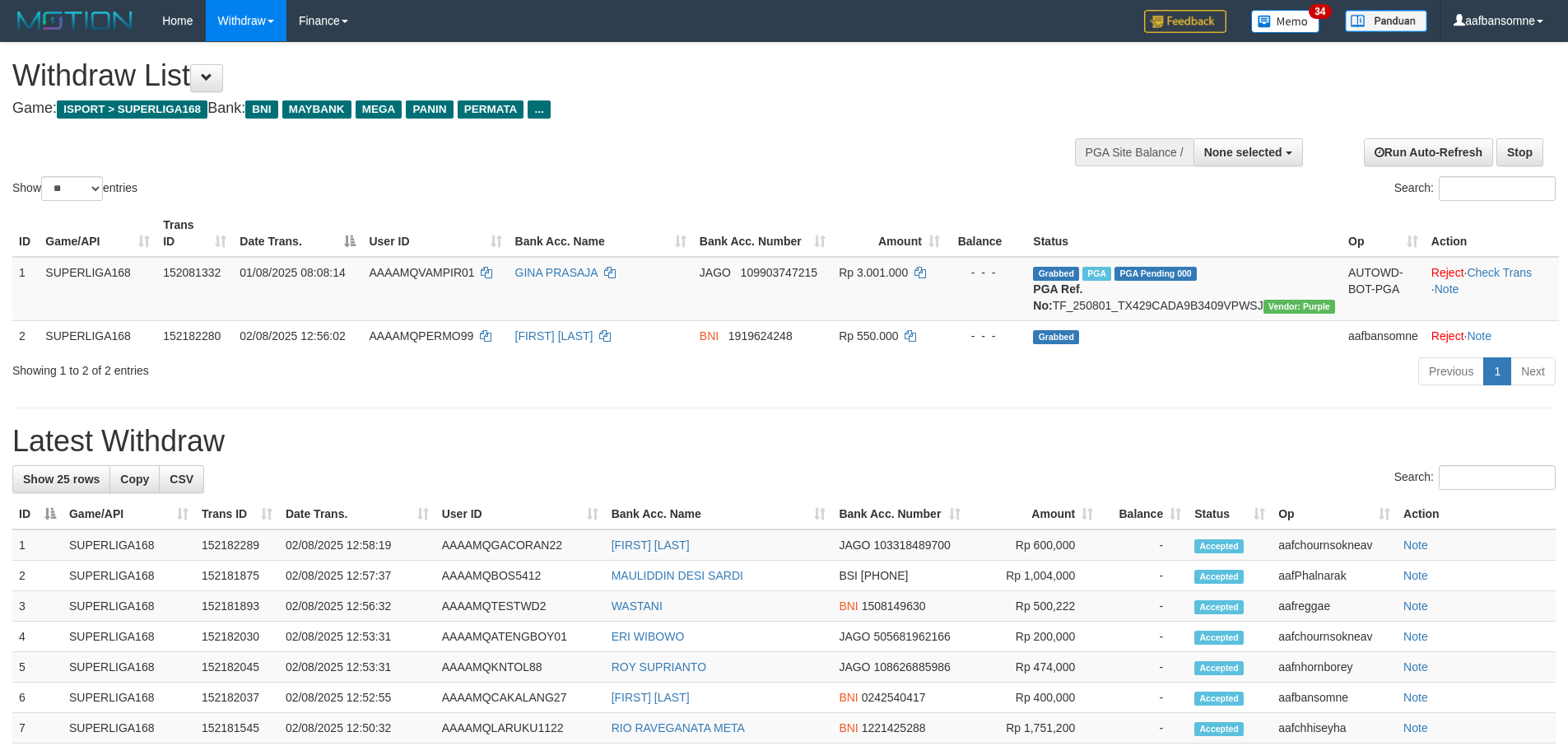 select 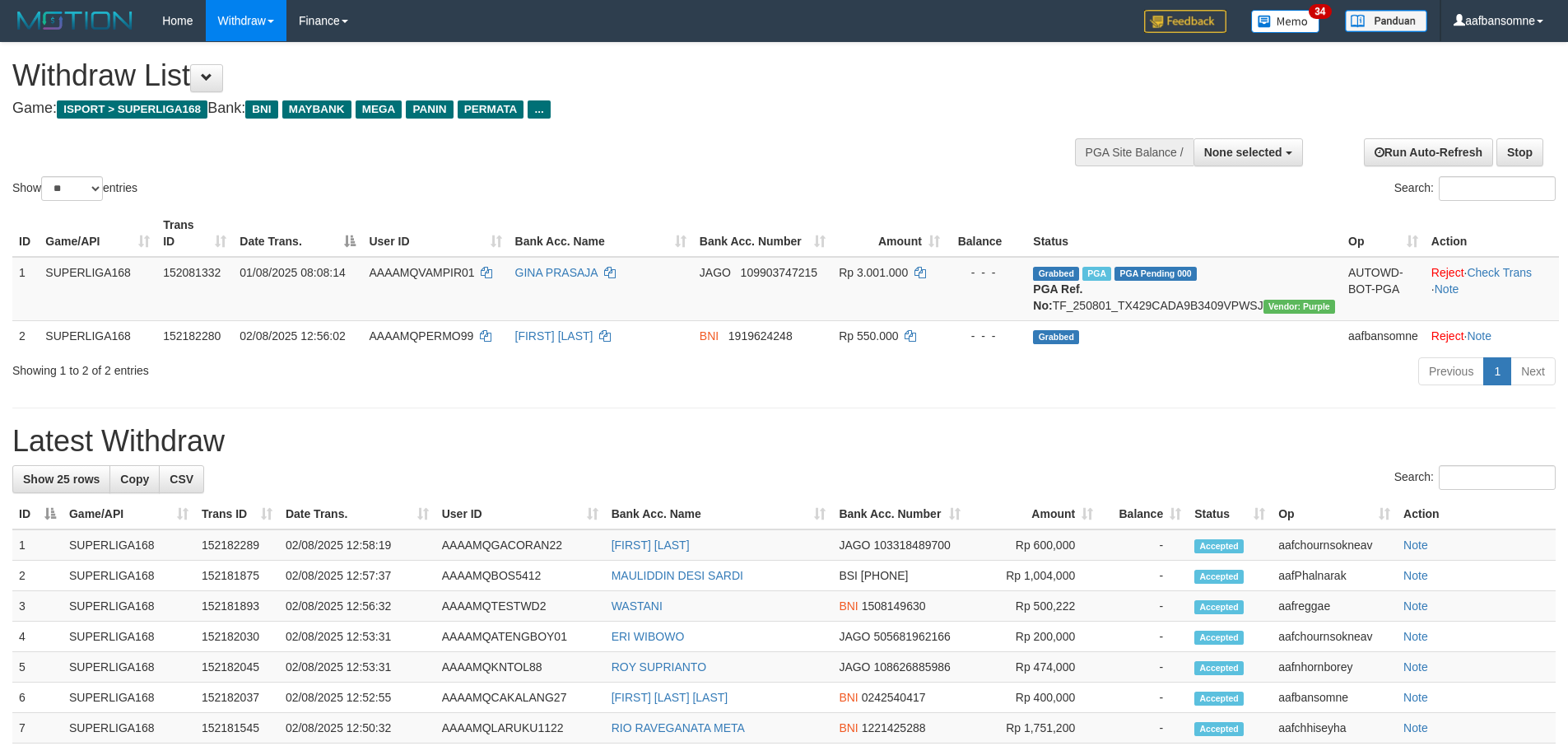 select 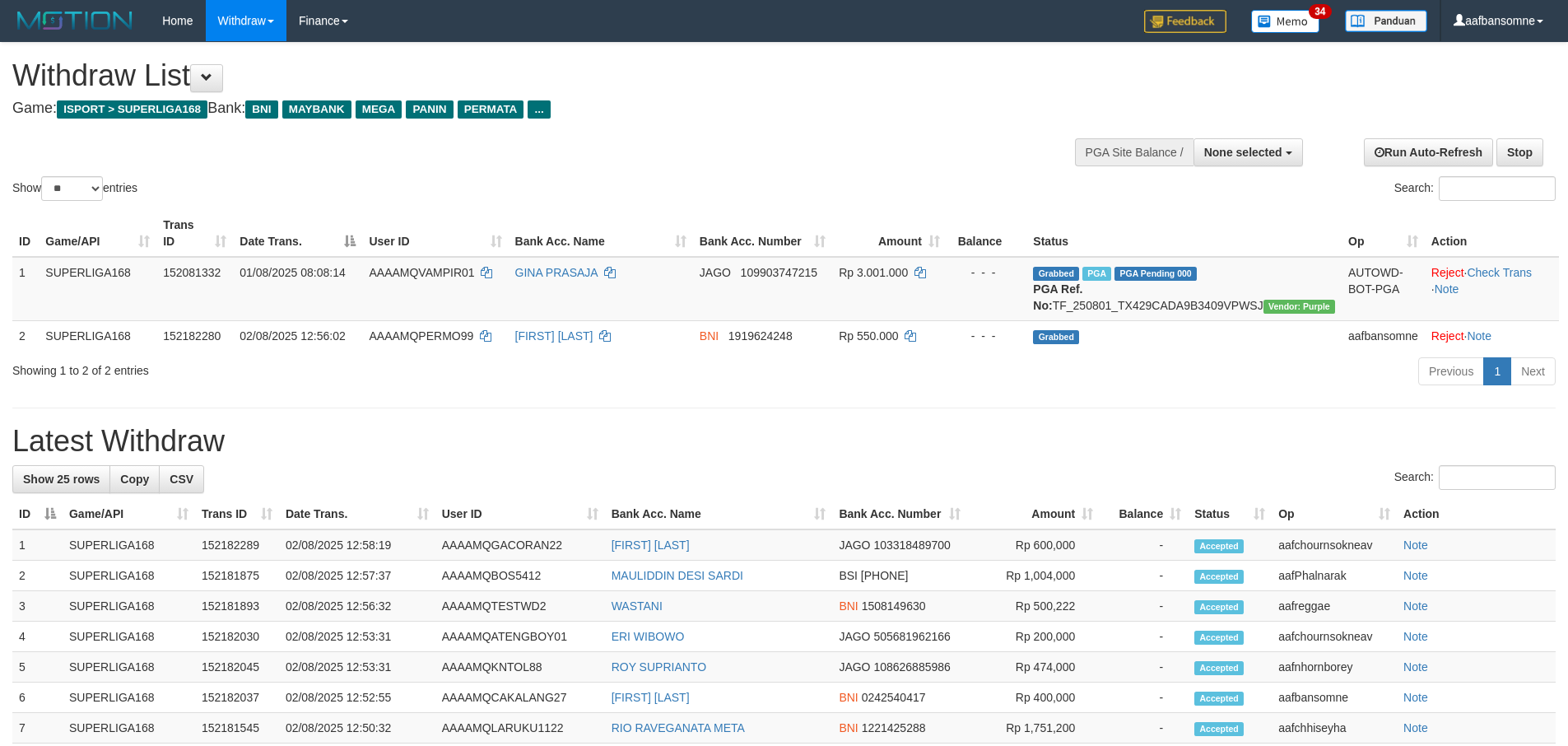 select 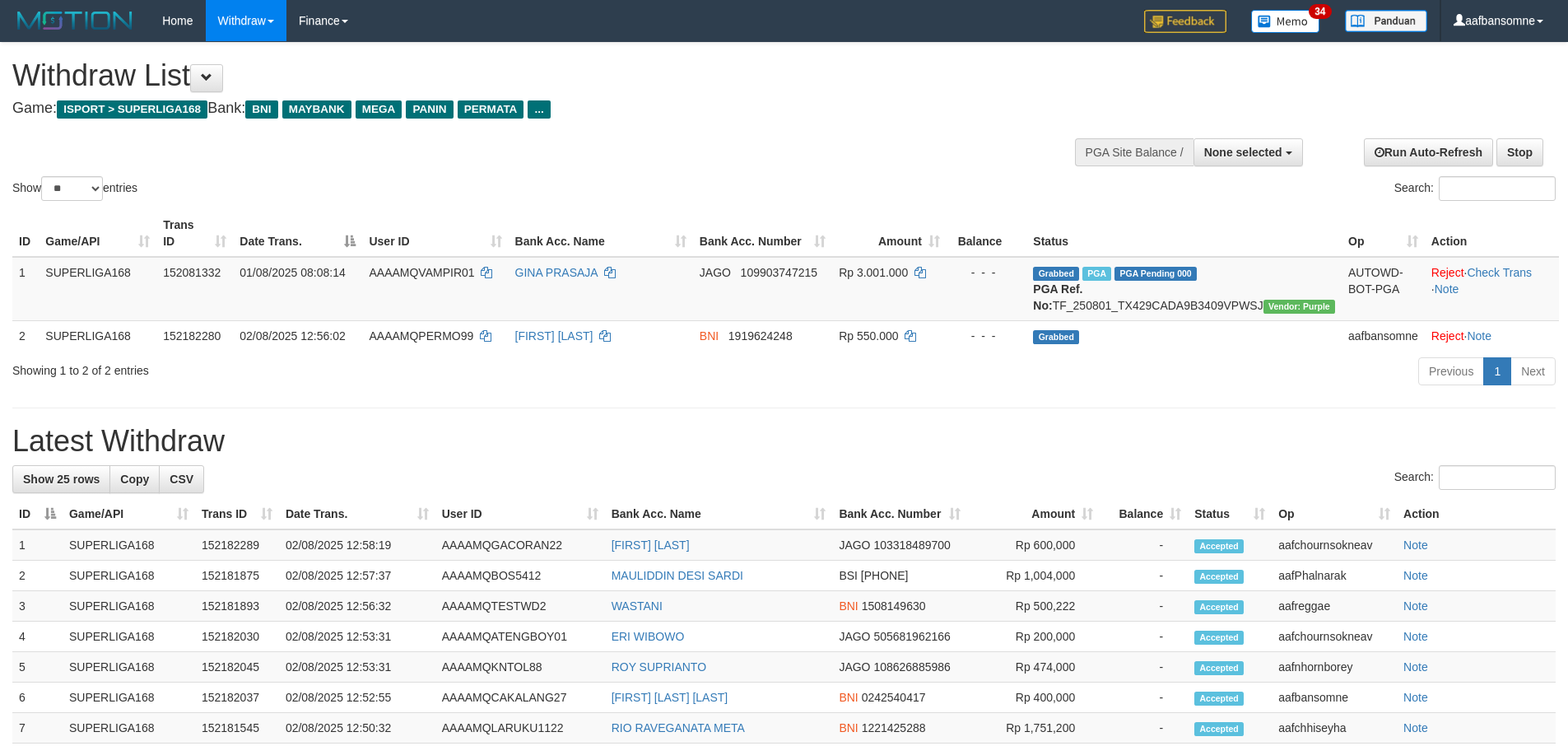 select 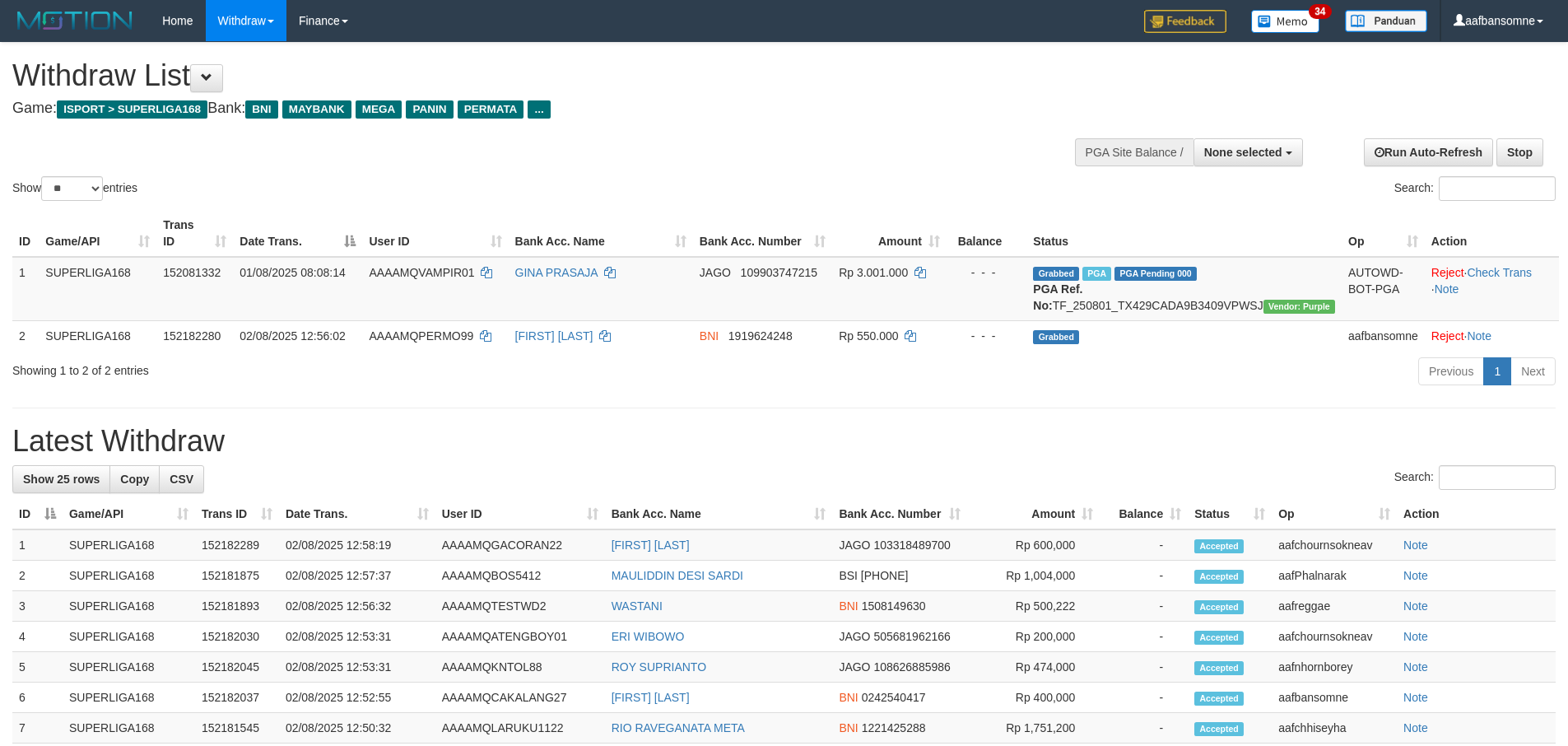select 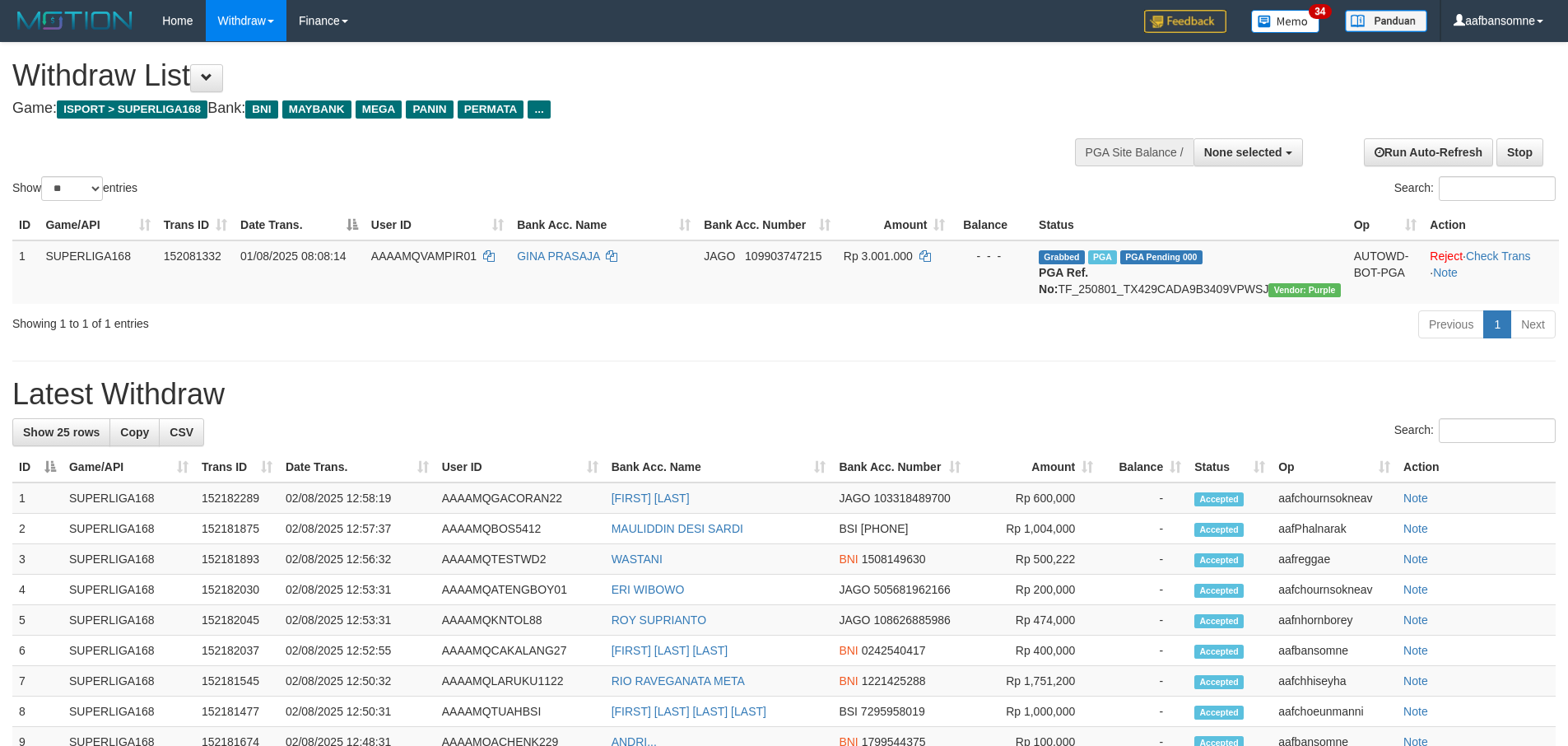 select 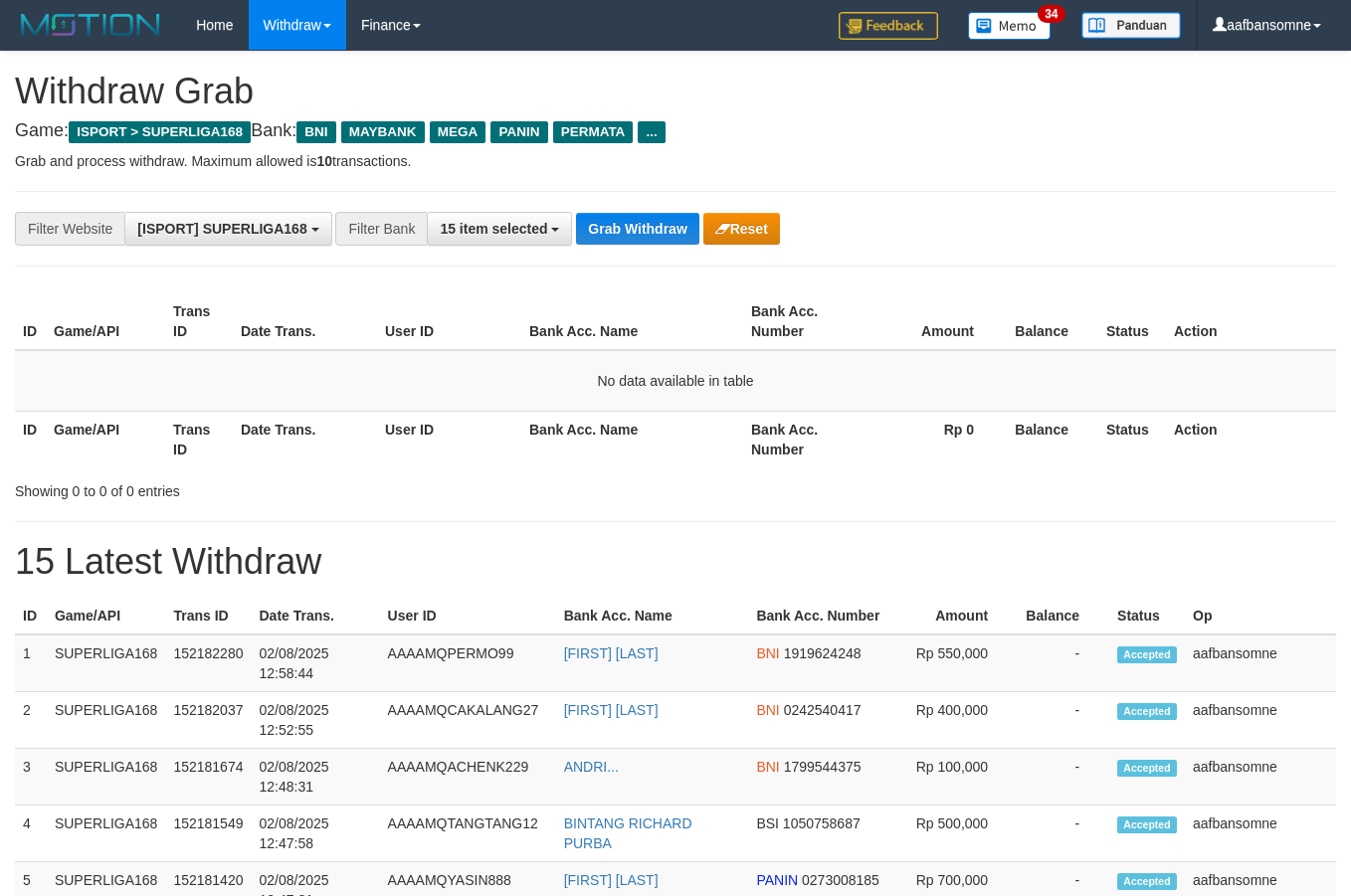 scroll, scrollTop: 0, scrollLeft: 0, axis: both 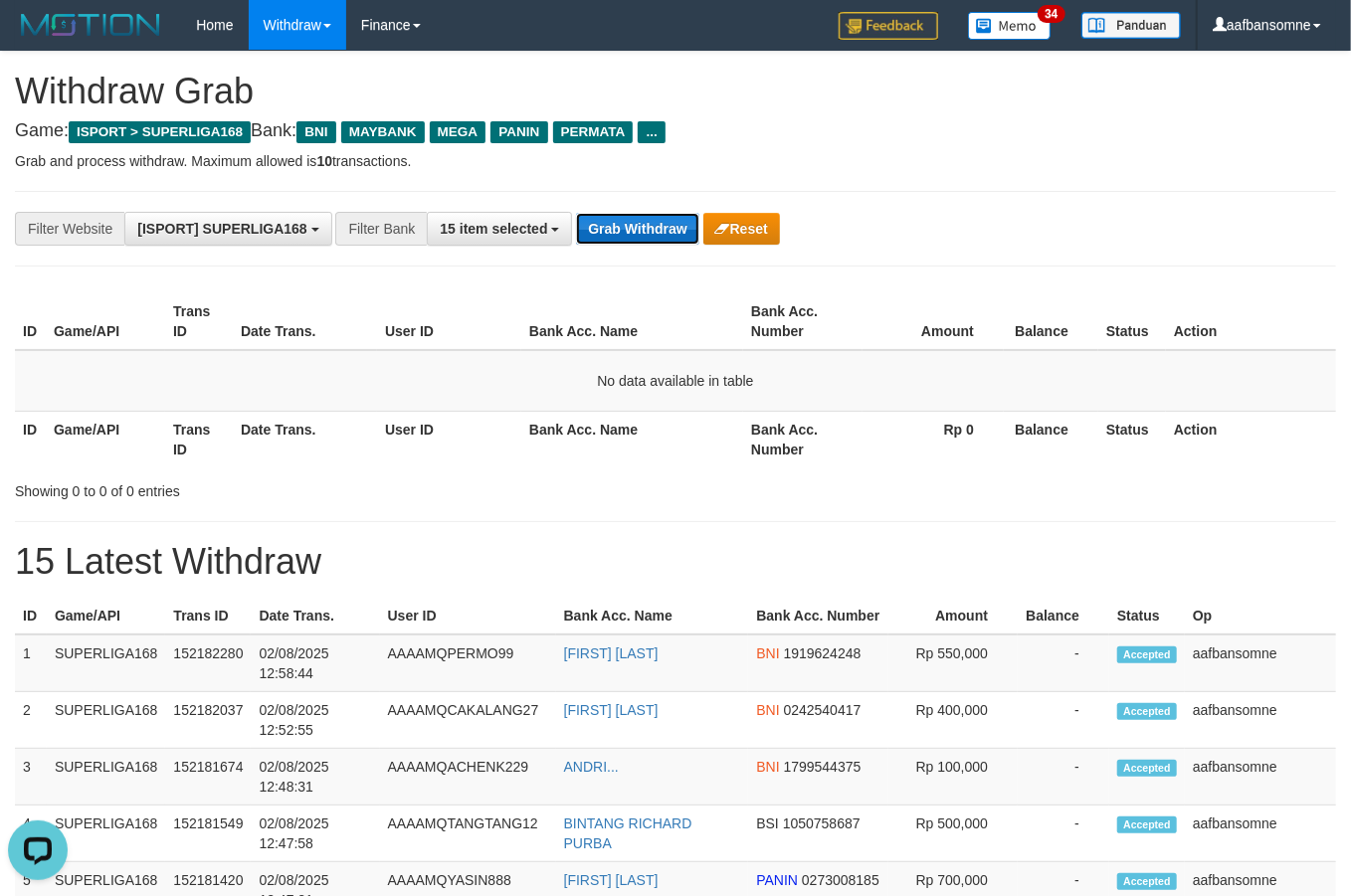 click on "Grab Withdraw" at bounding box center [637, 229] 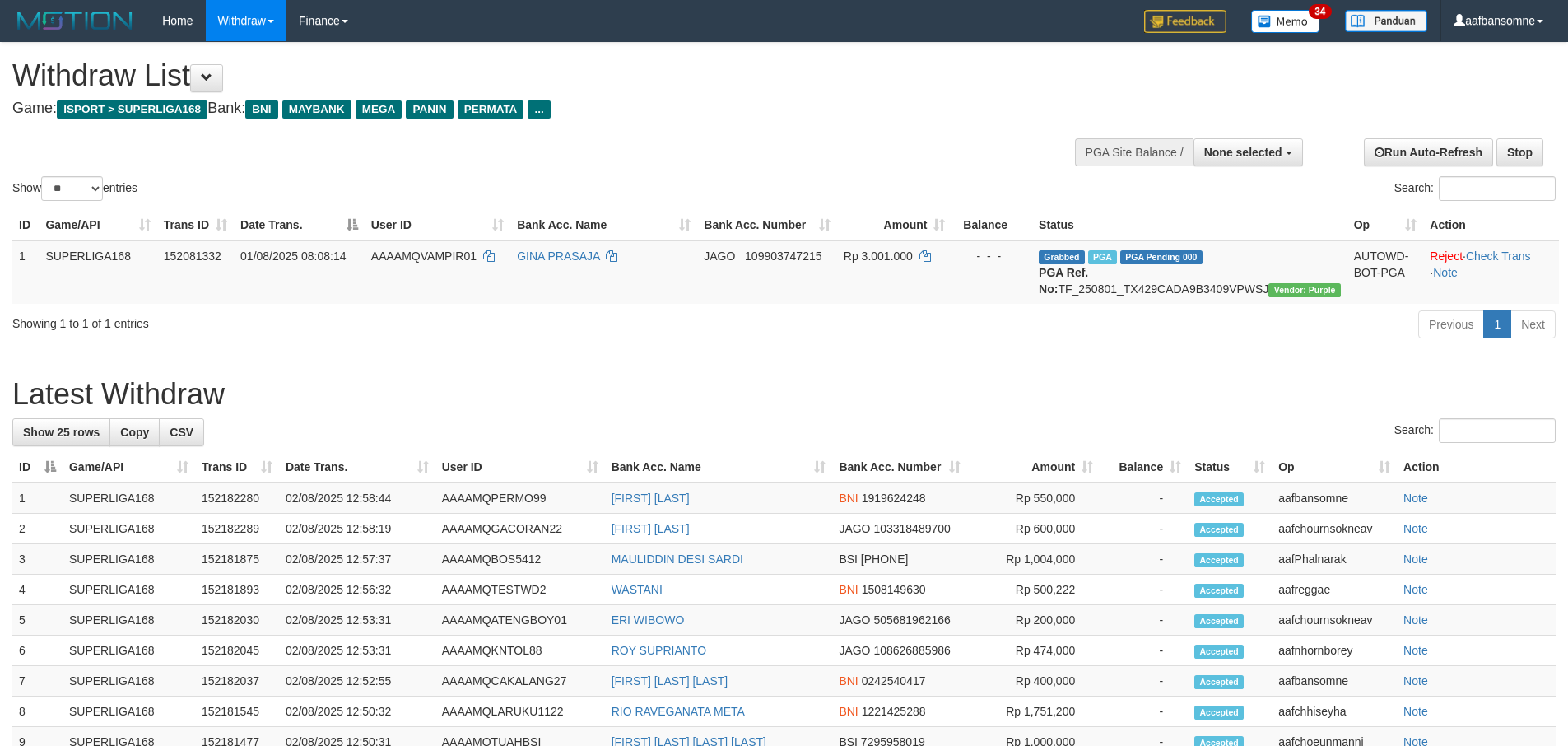 select 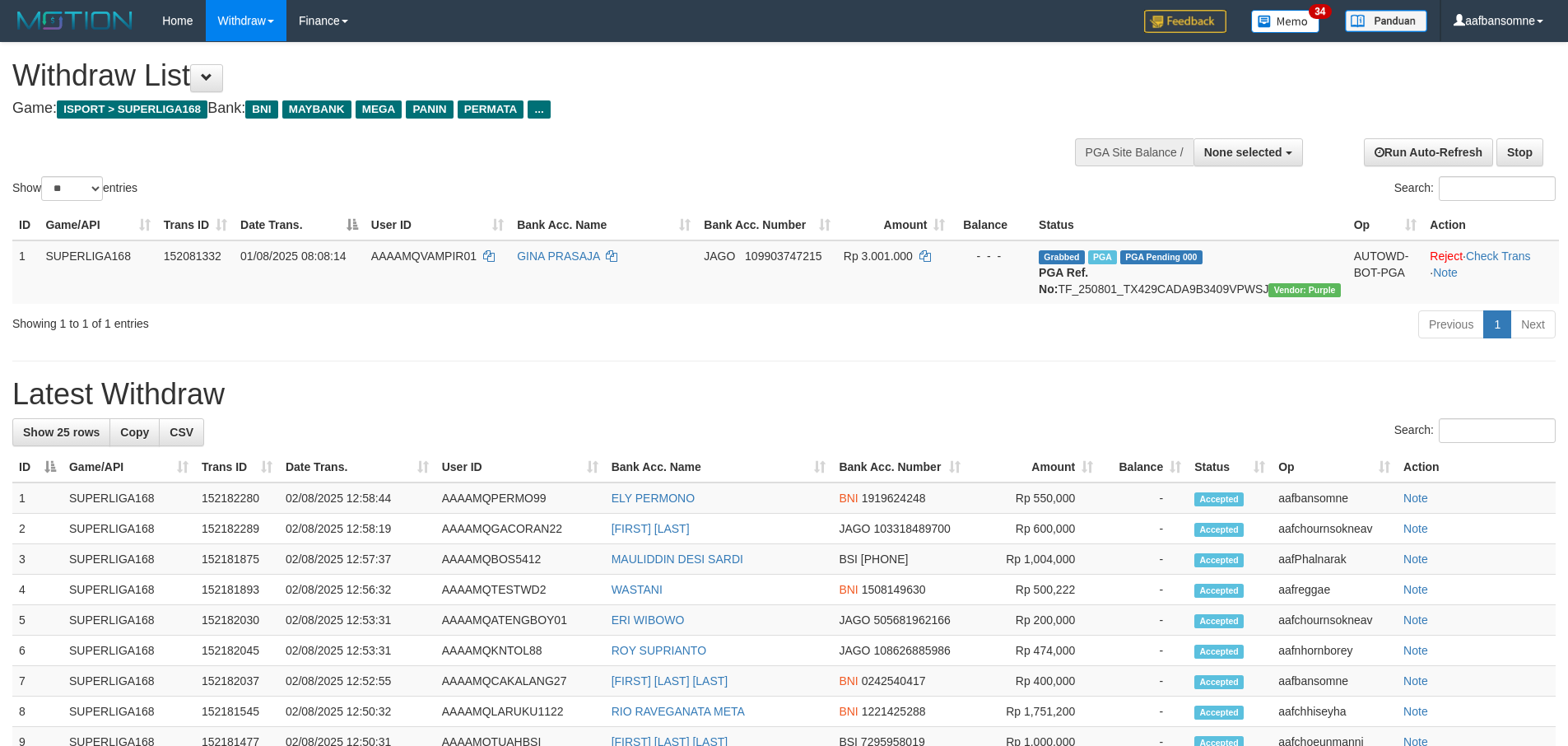 select 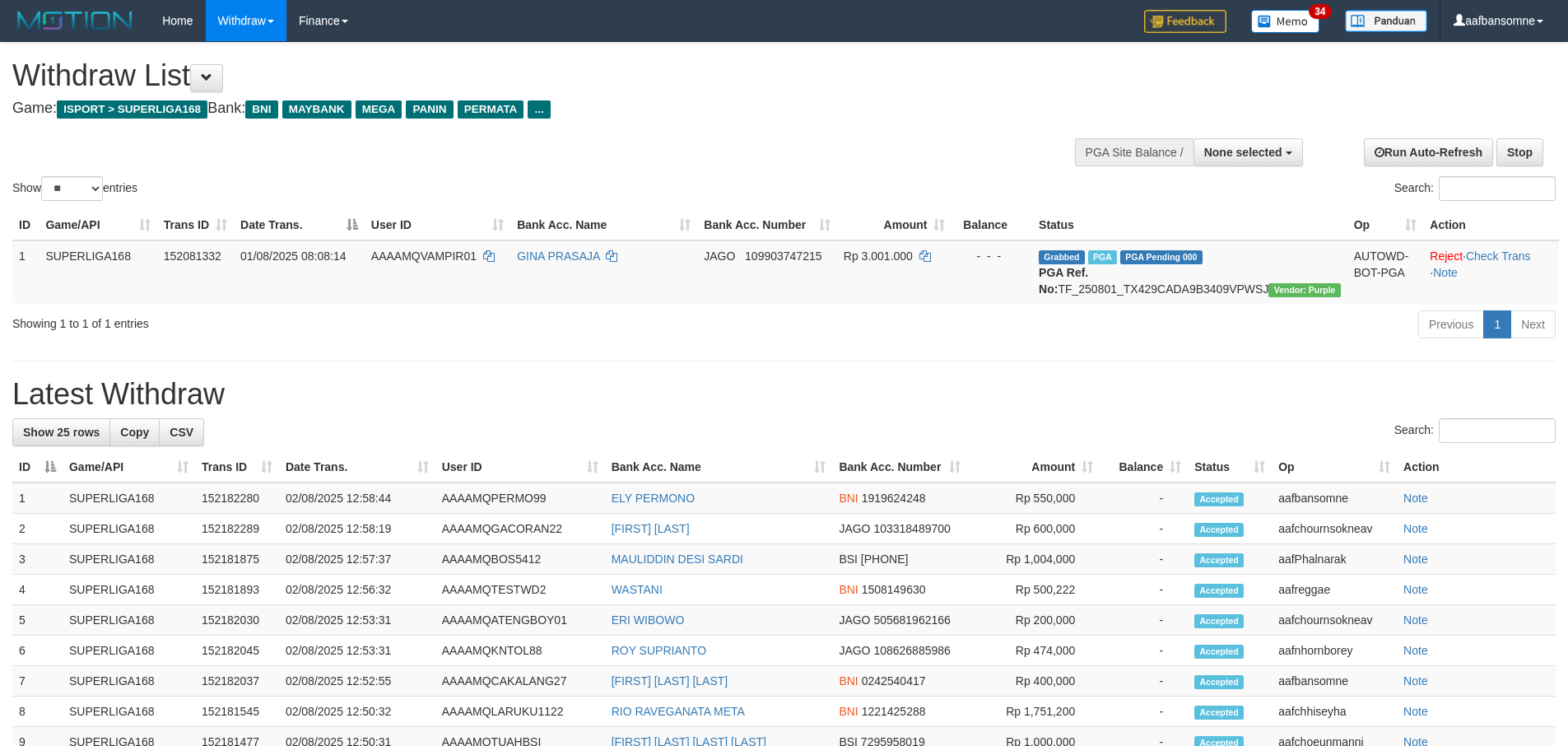 select 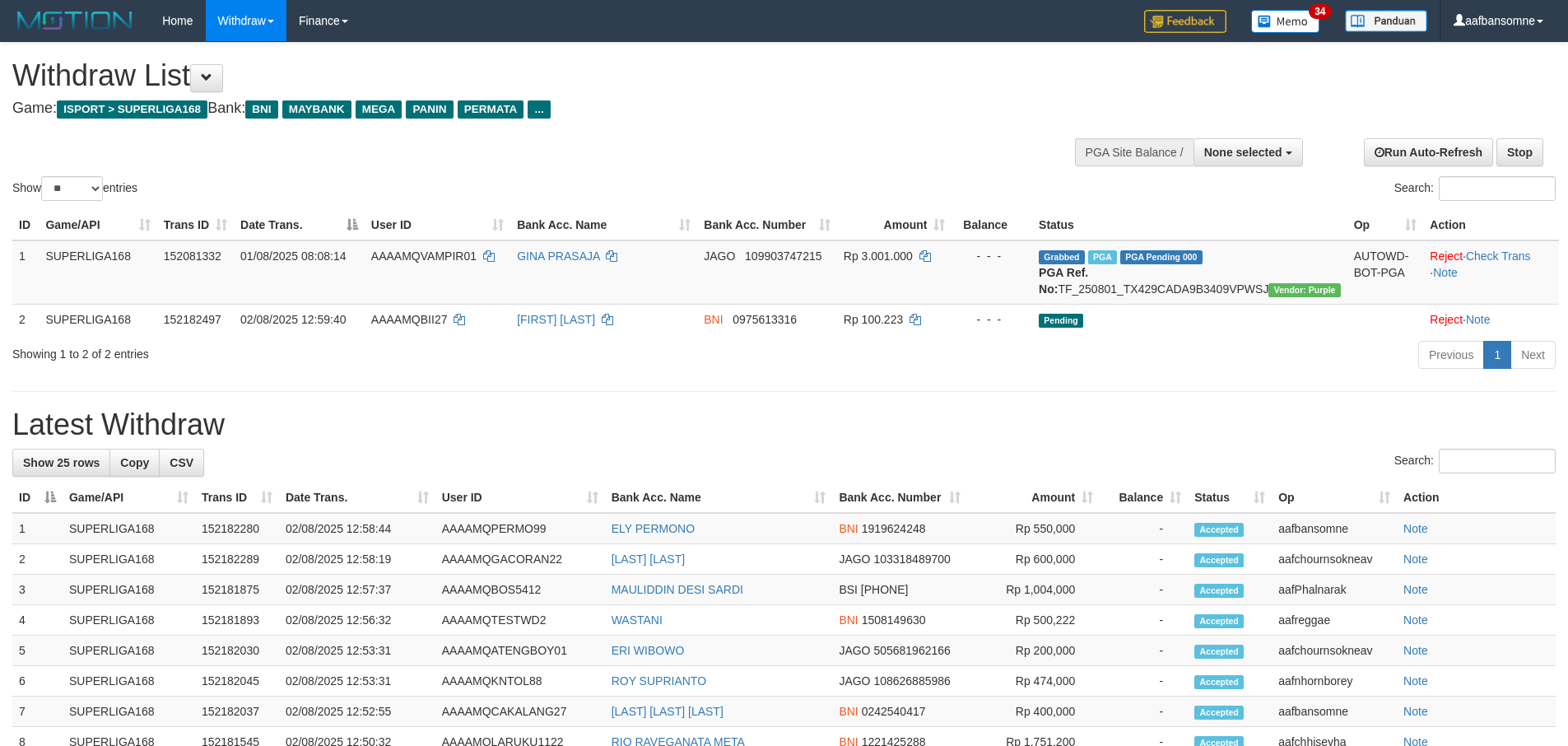 select 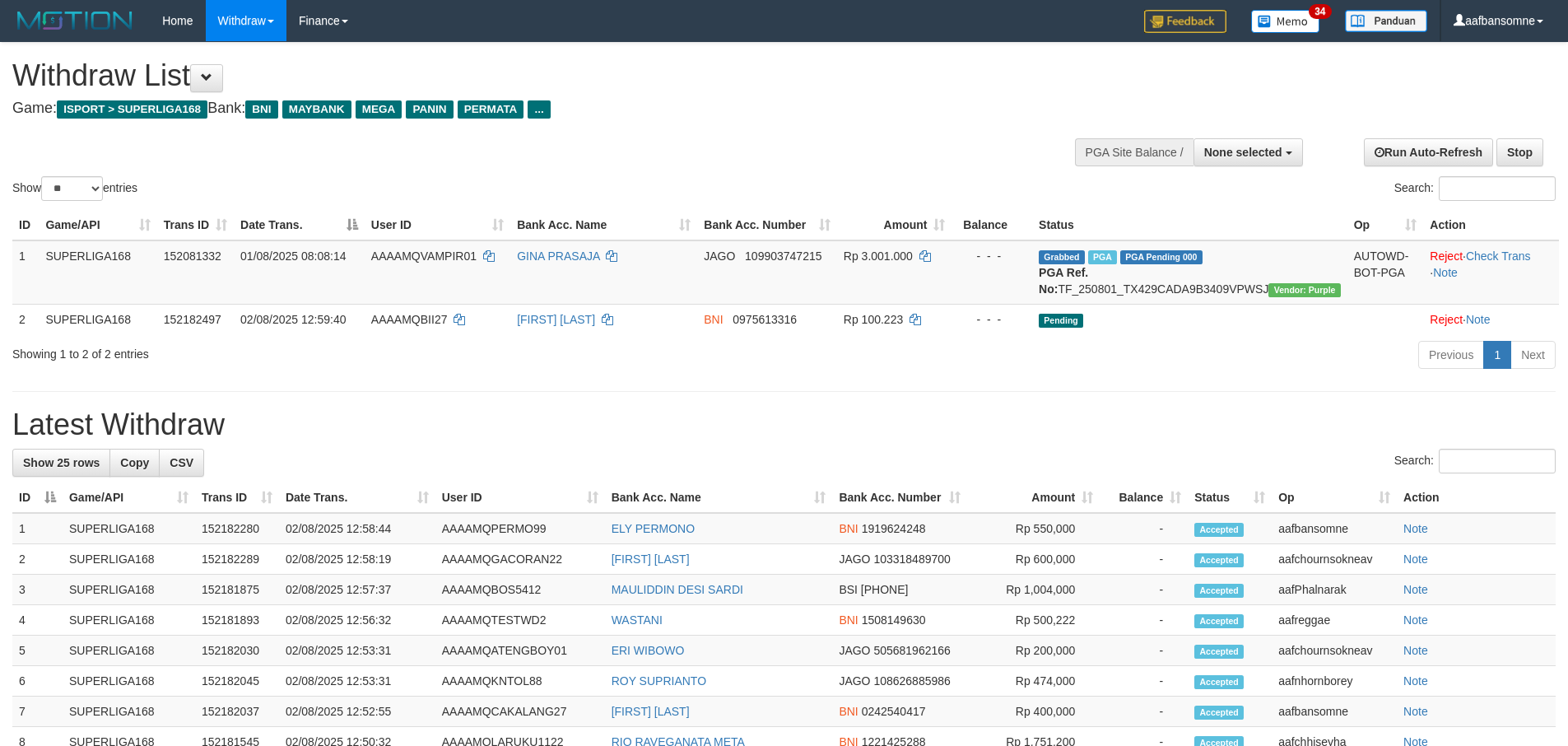select 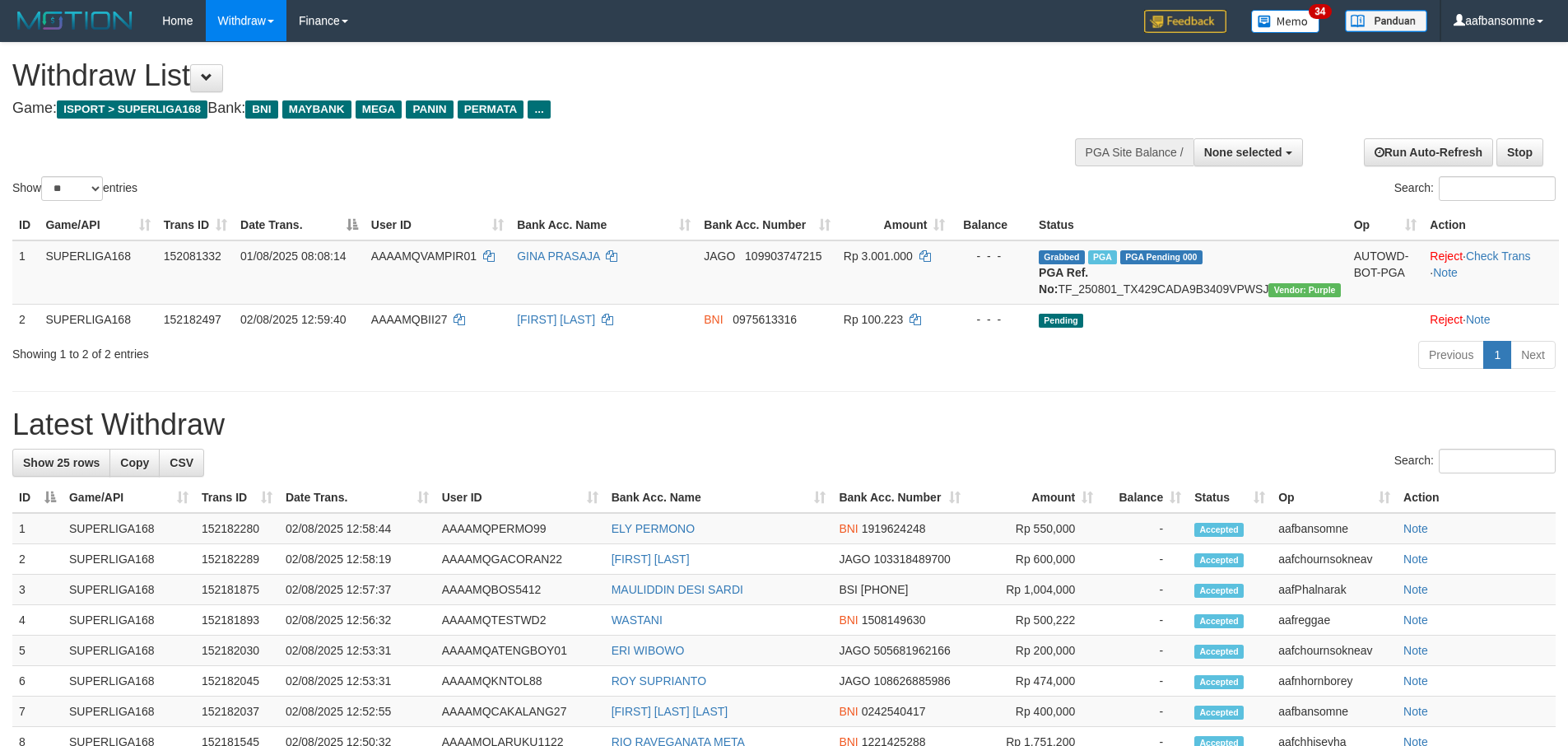 select 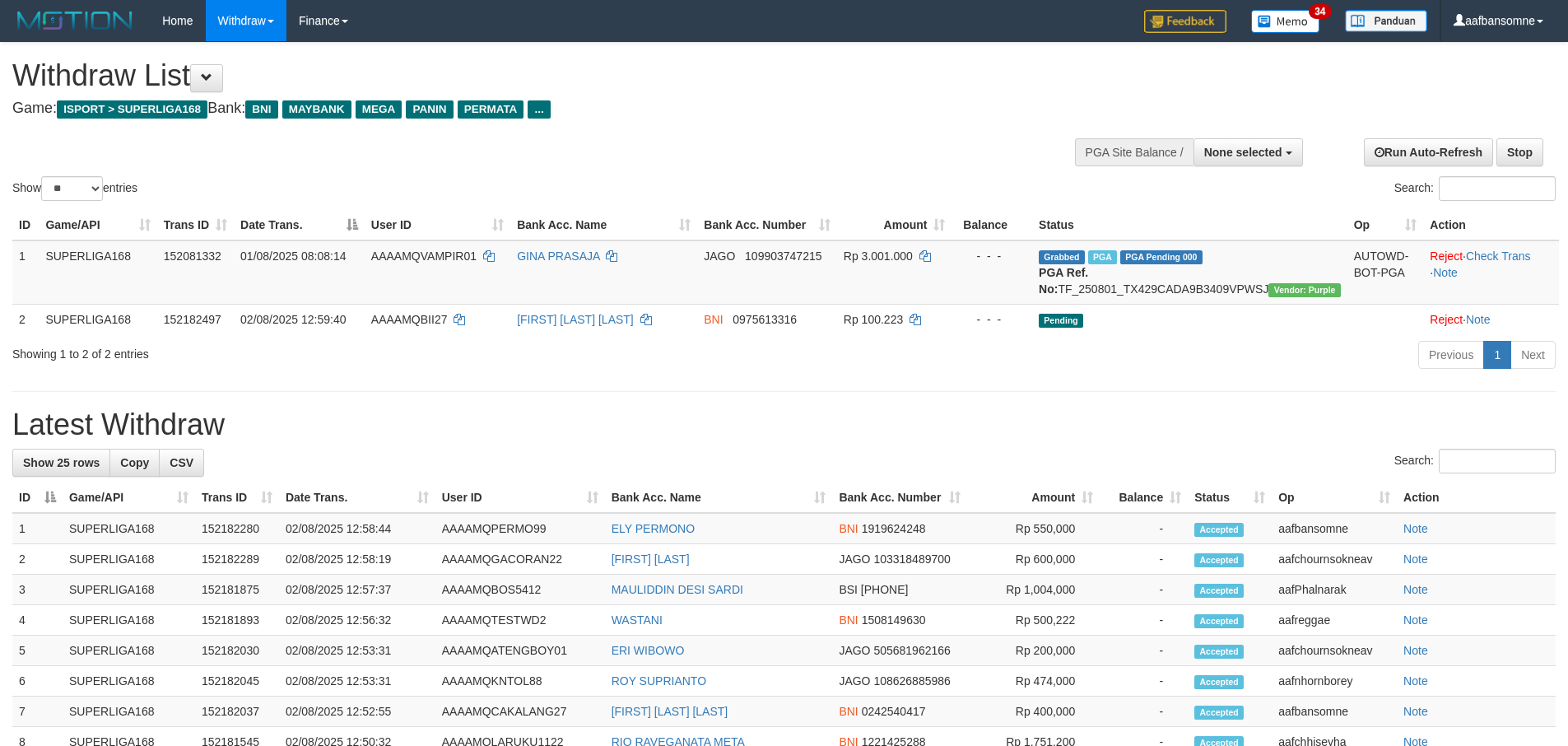 select 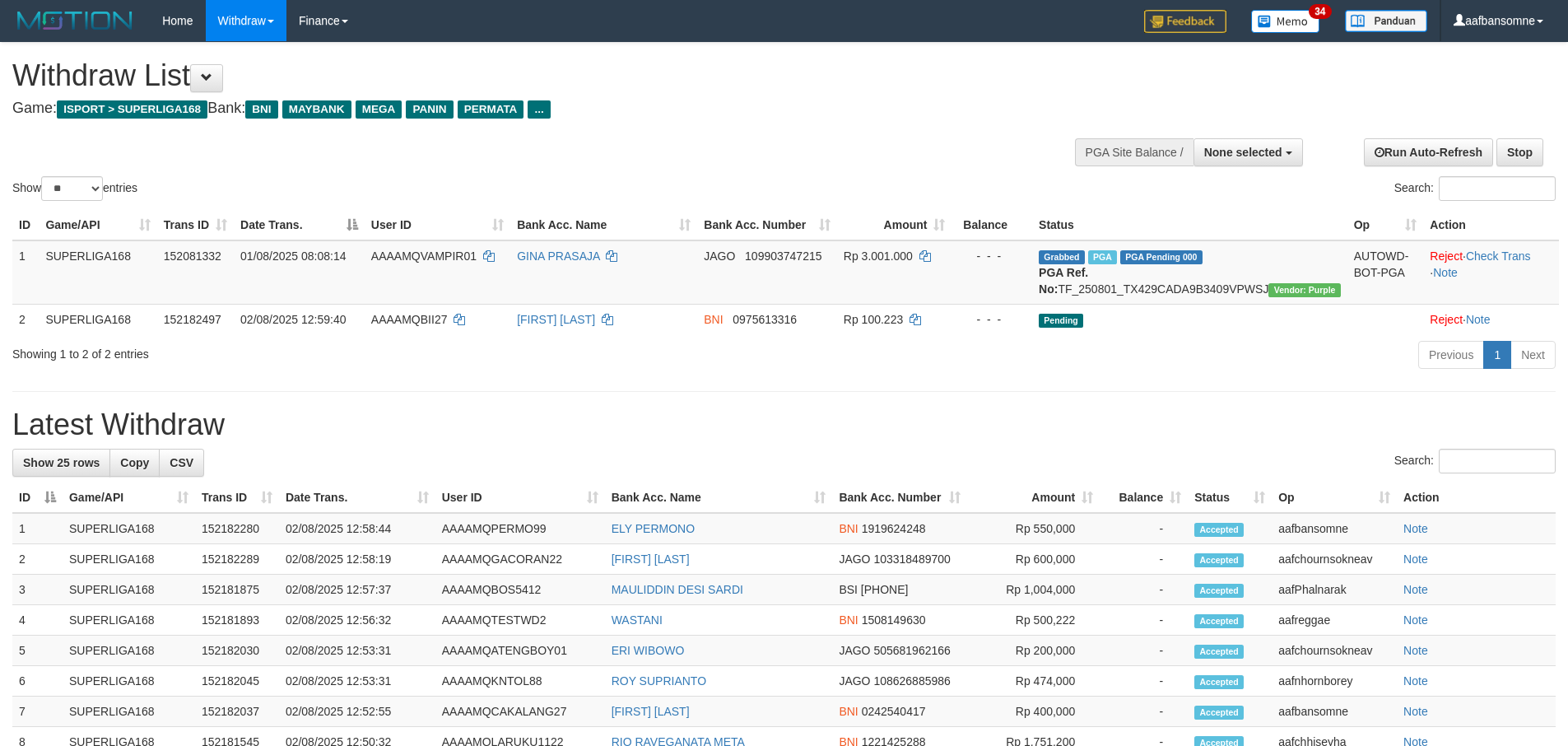 select 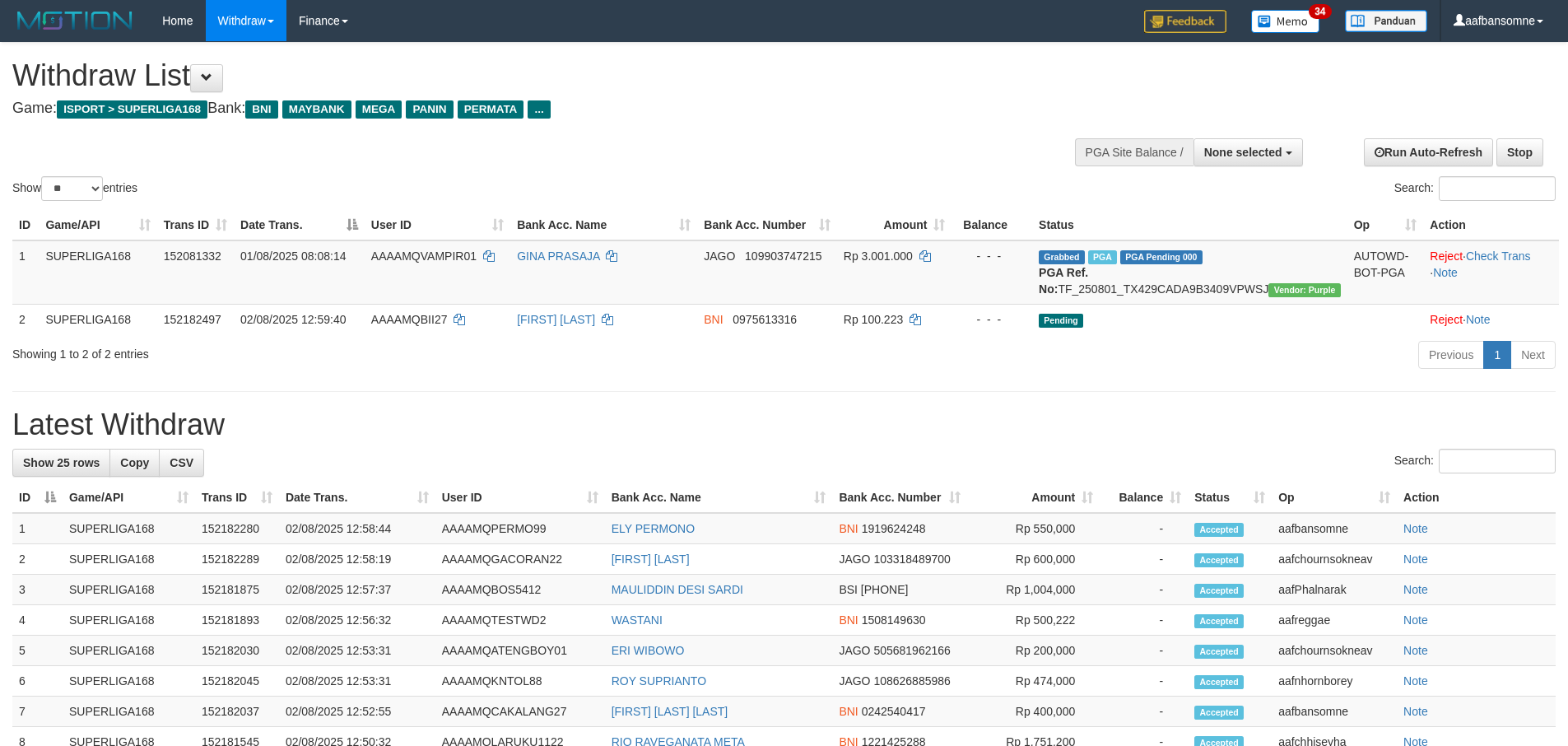 select 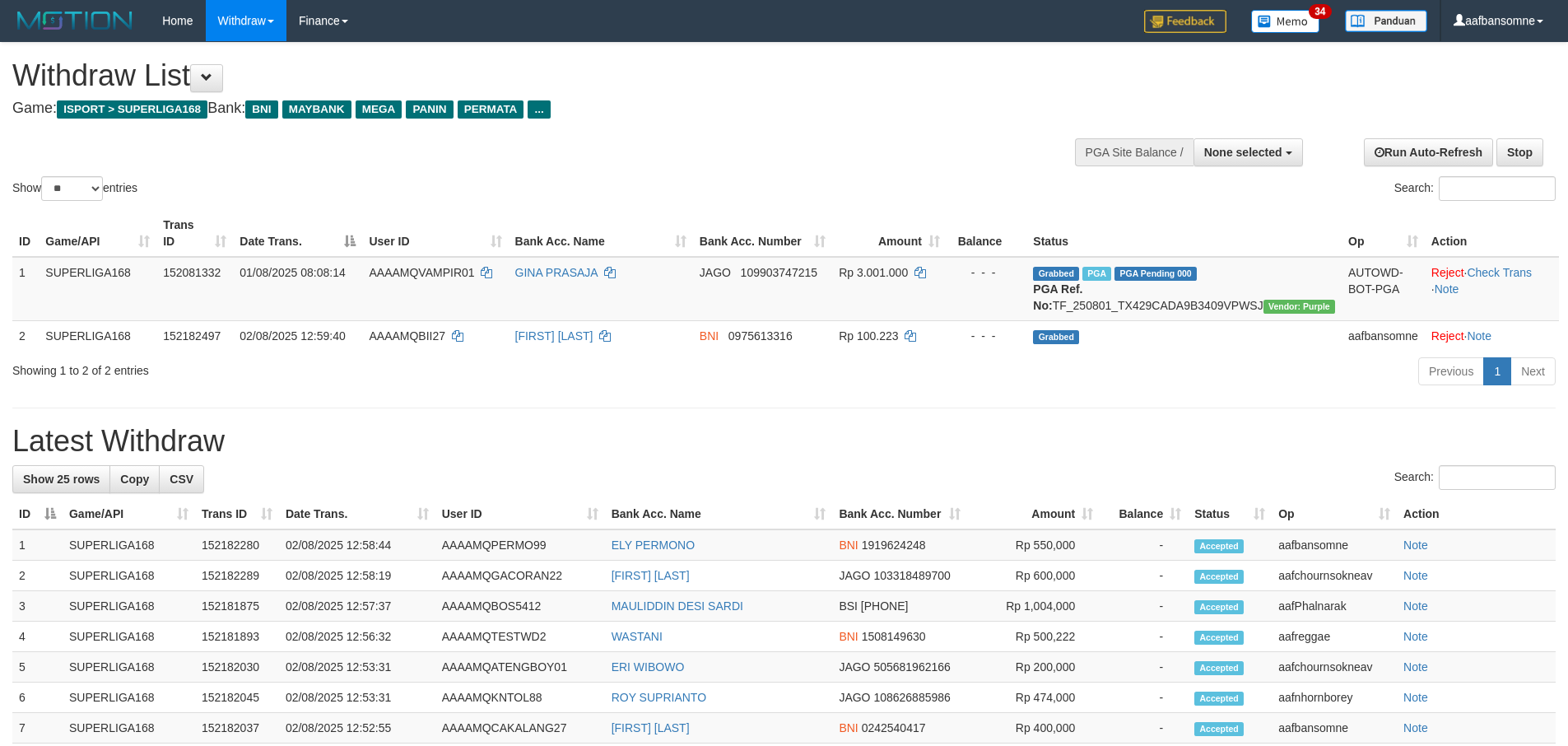 select 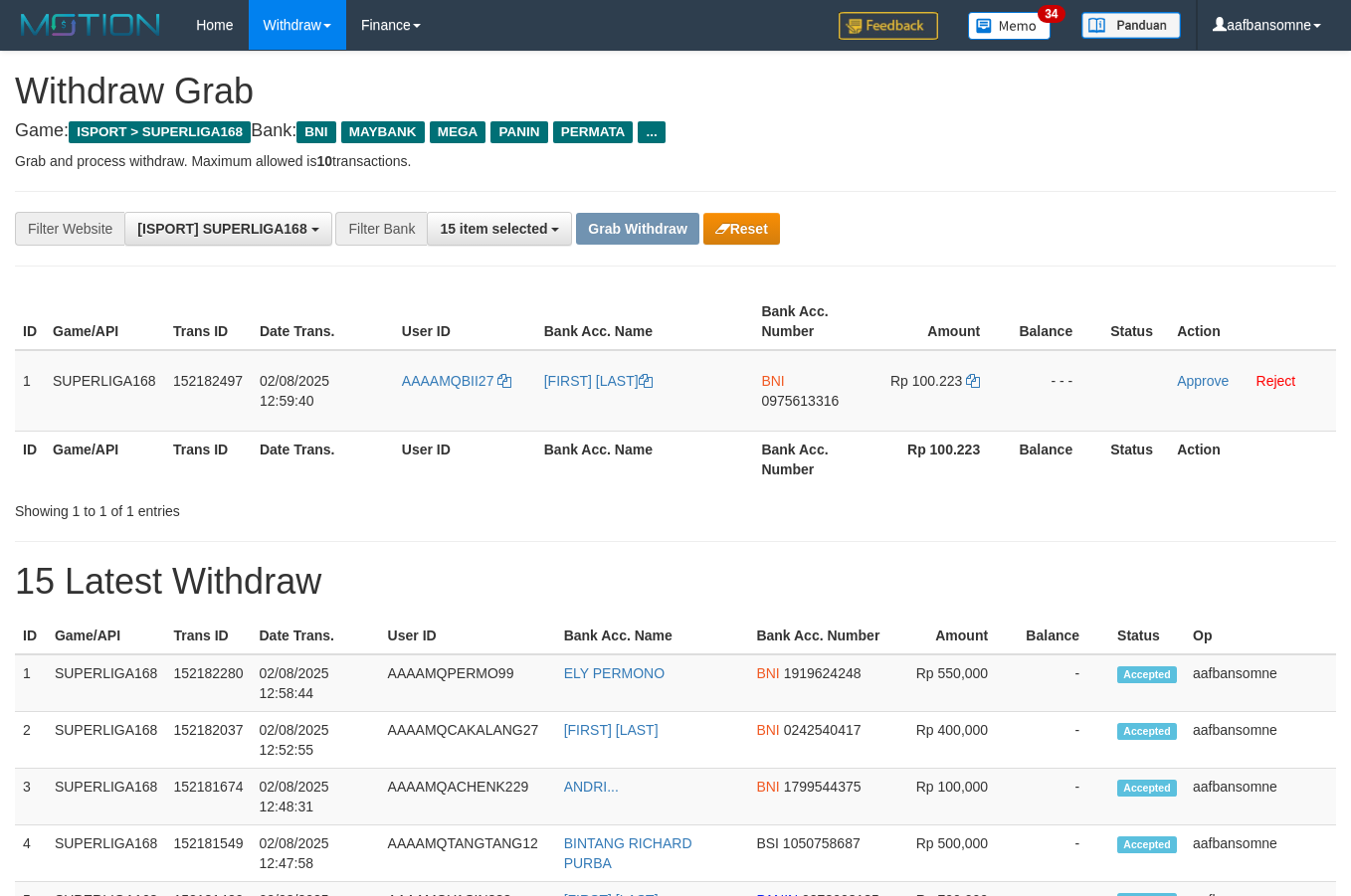 scroll, scrollTop: 0, scrollLeft: 0, axis: both 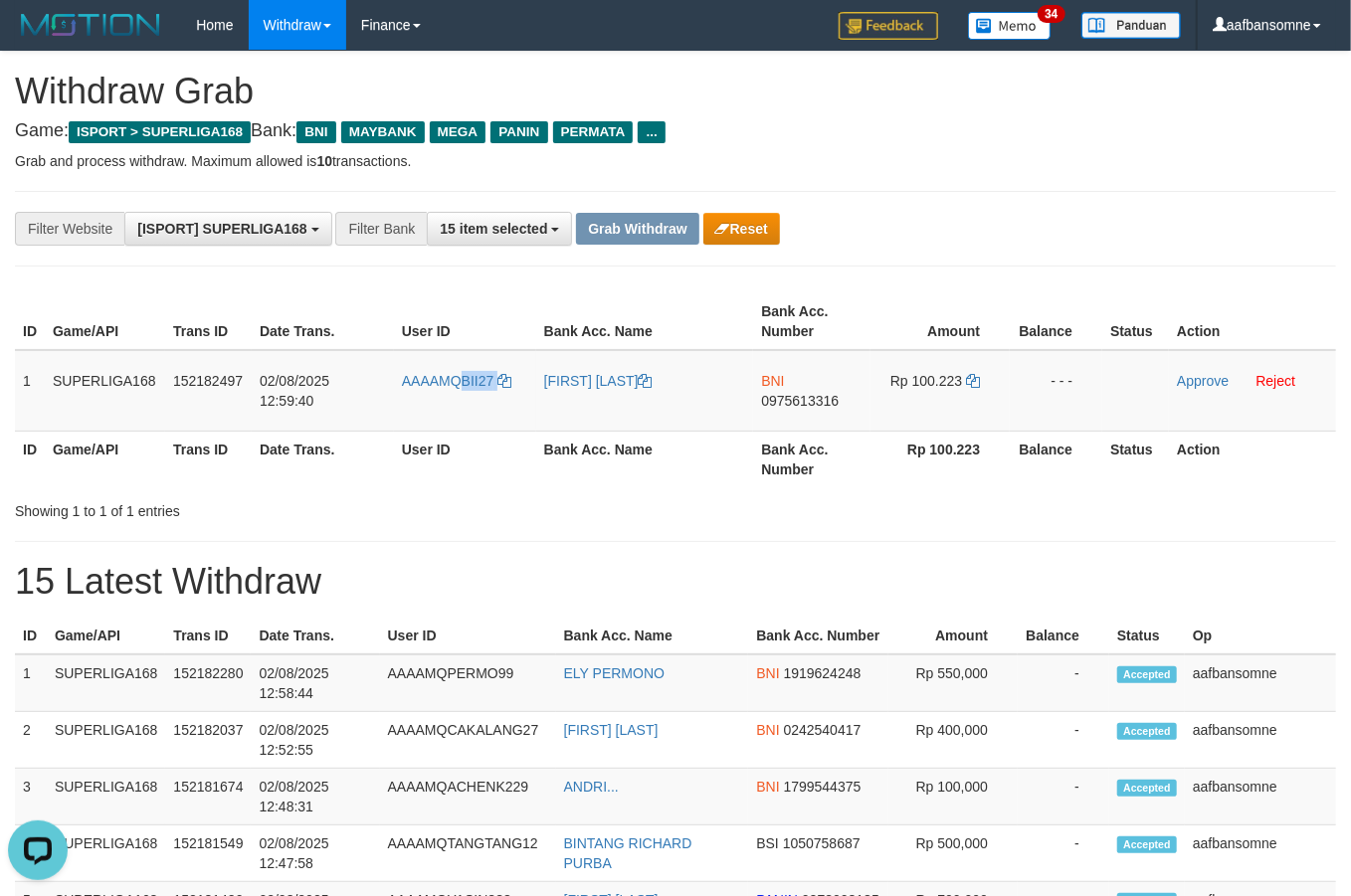 drag, startPoint x: 462, startPoint y: 364, endPoint x: 622, endPoint y: 446, distance: 179.78876 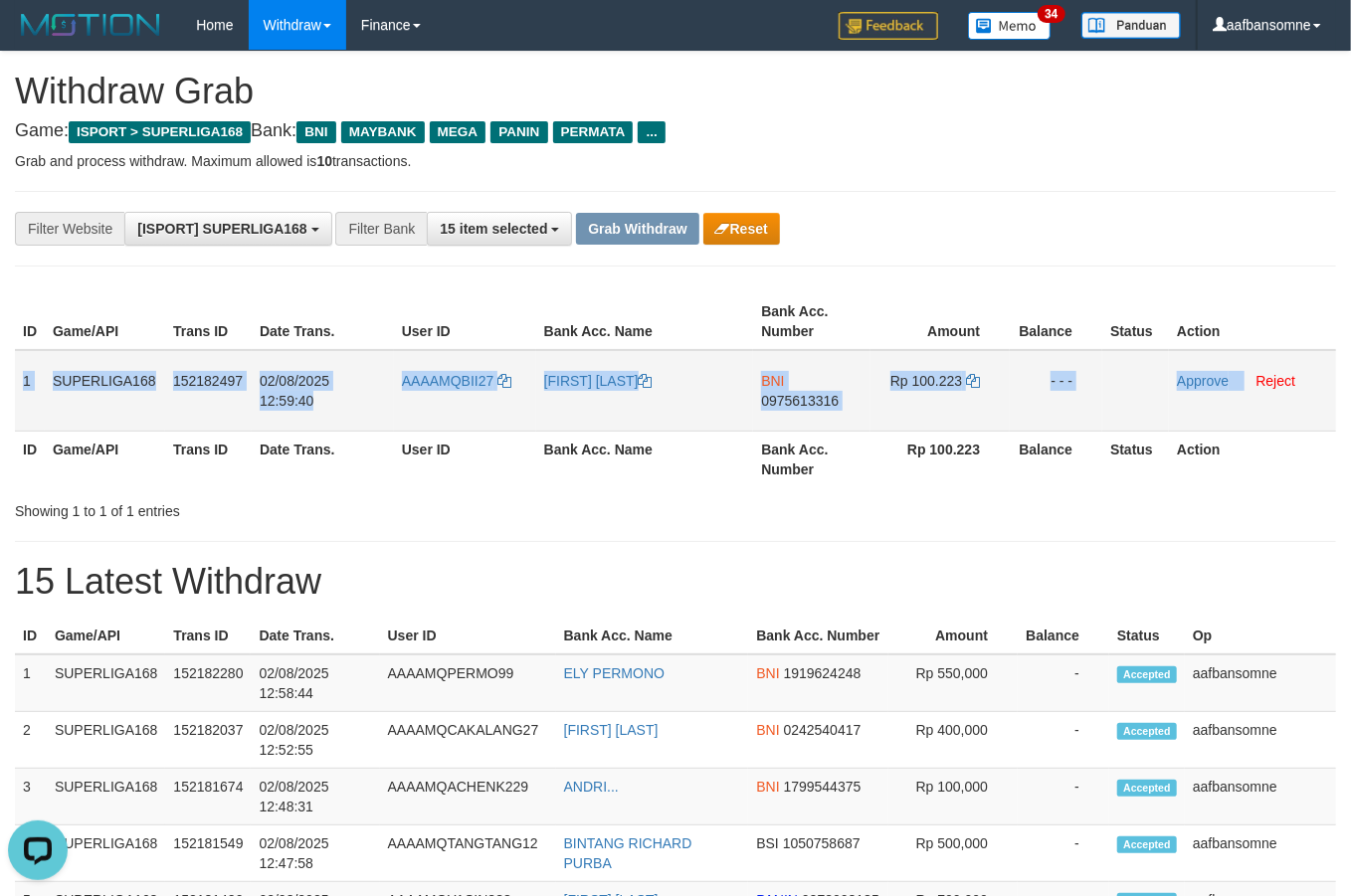 drag, startPoint x: 23, startPoint y: 374, endPoint x: 1243, endPoint y: 389, distance: 1220.0922 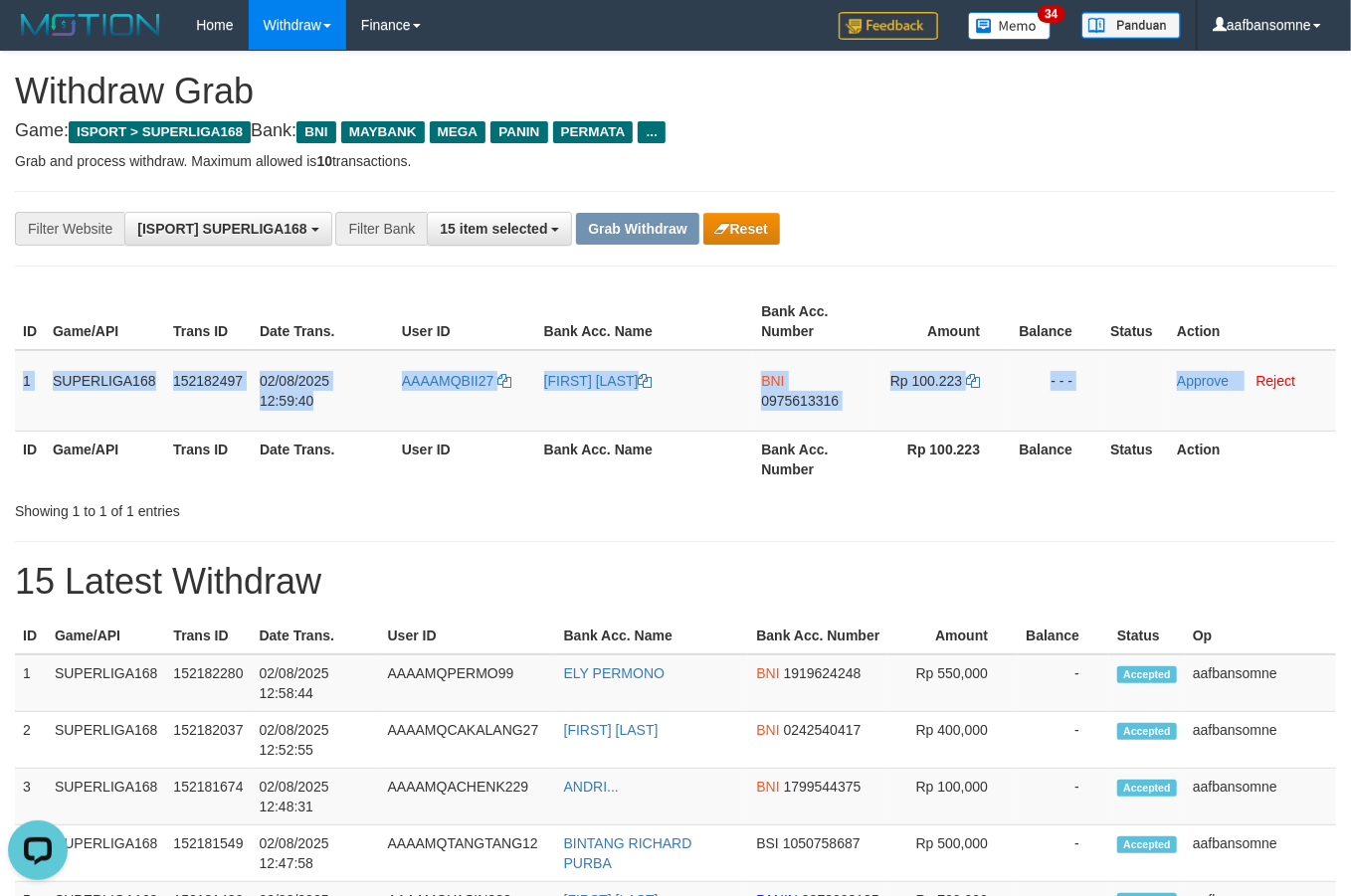 copy on "1
SUPERLIGA168
152182497
02/08/2025 12:59:40
AAAAMQBII27
ROBBY DWI RAHMAT
BNI
0975613316
Rp 100.223
- - -
Approve" 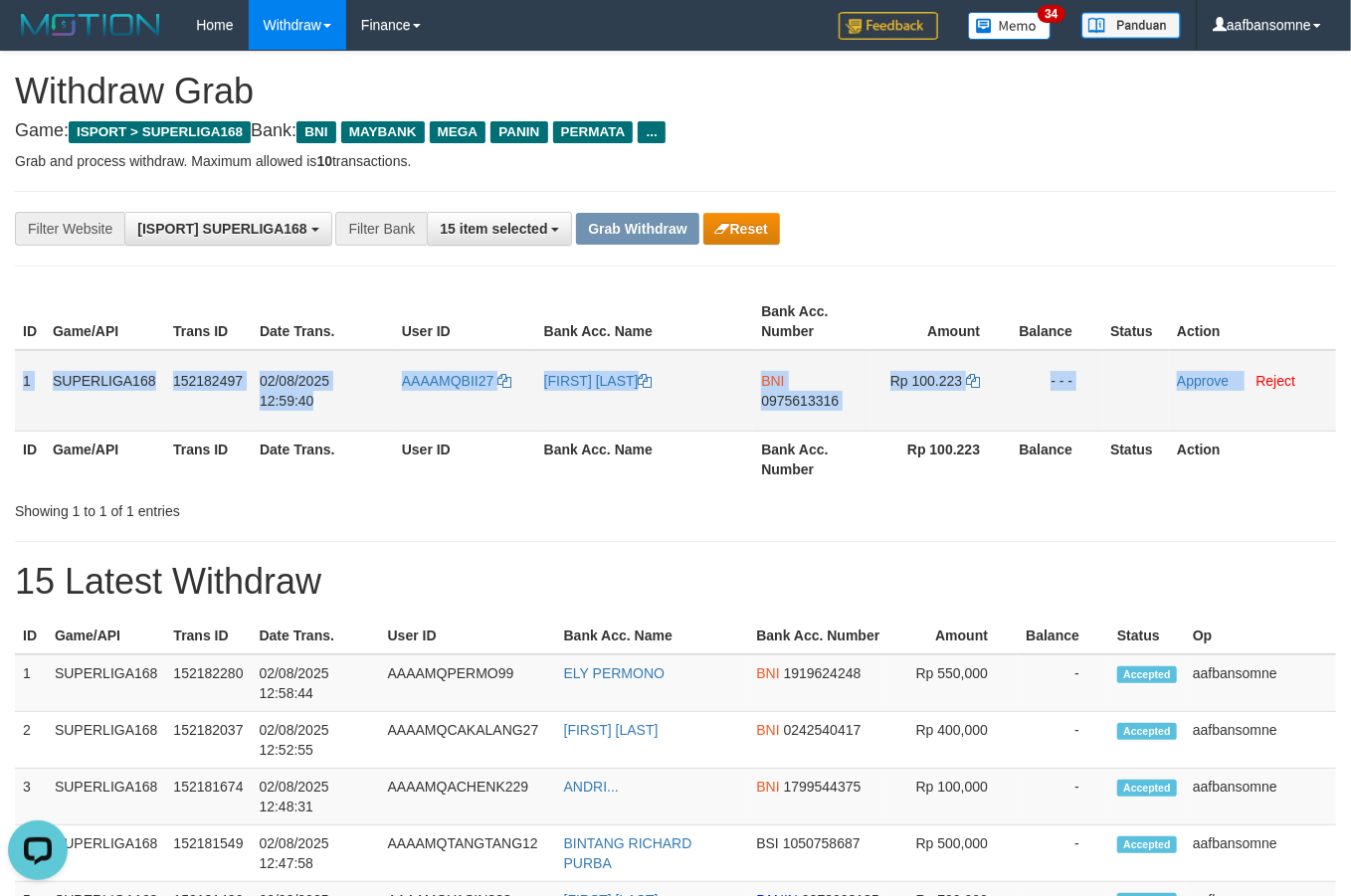 click on "0975613316" at bounding box center [800, 401] 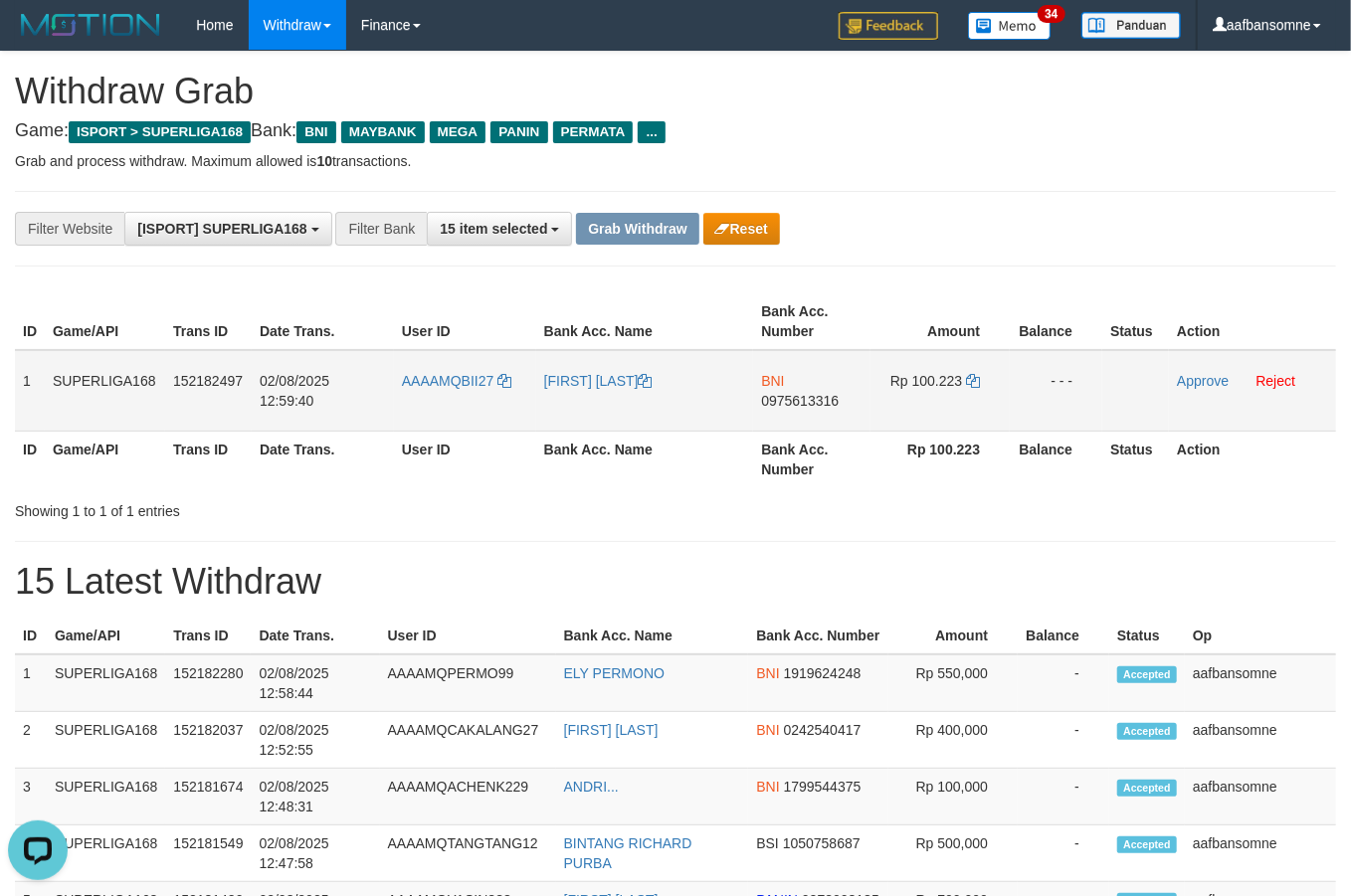 click on "0975613316" at bounding box center (800, 401) 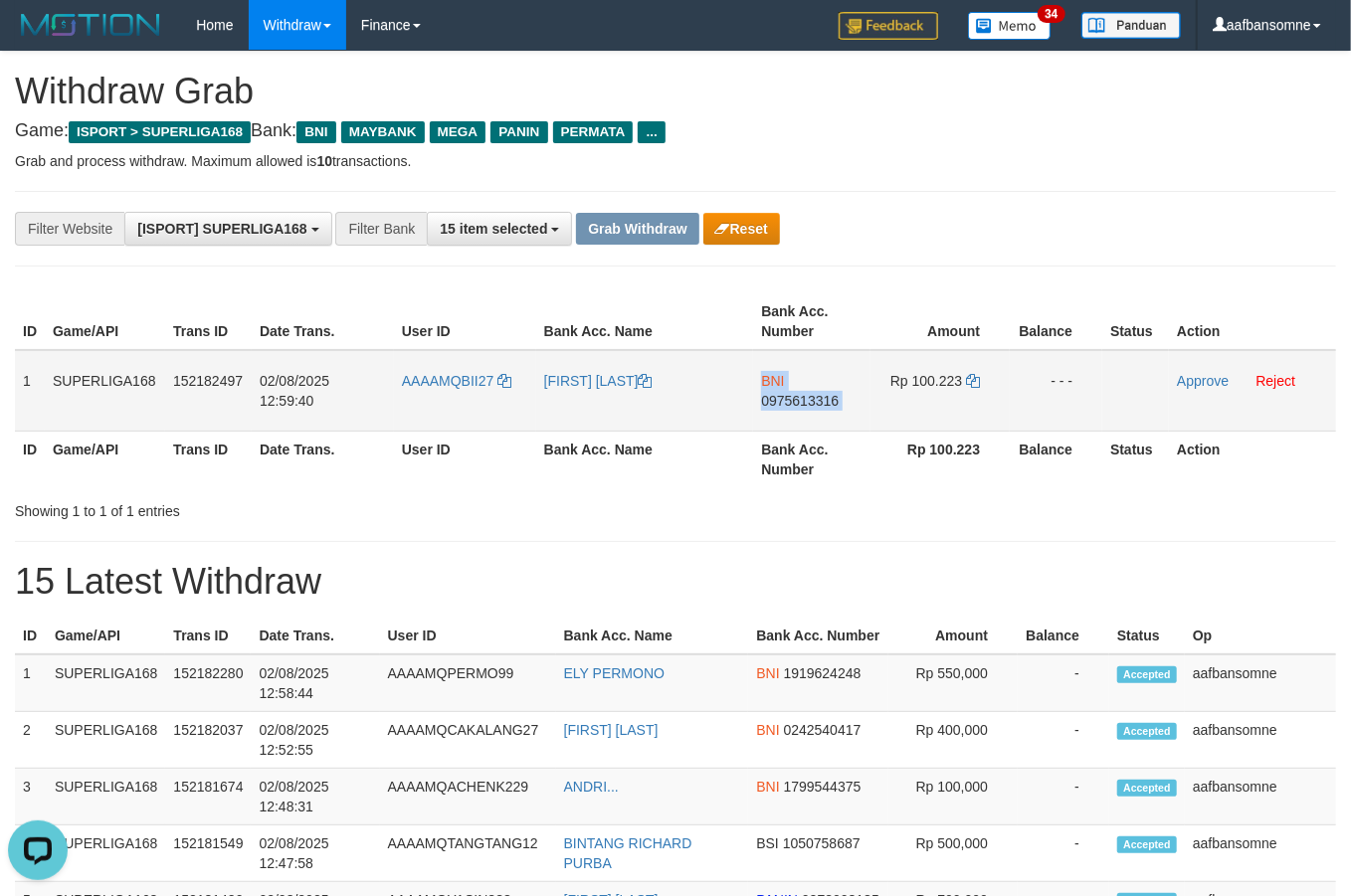 drag, startPoint x: 814, startPoint y: 396, endPoint x: 1044, endPoint y: 365, distance: 232.0797 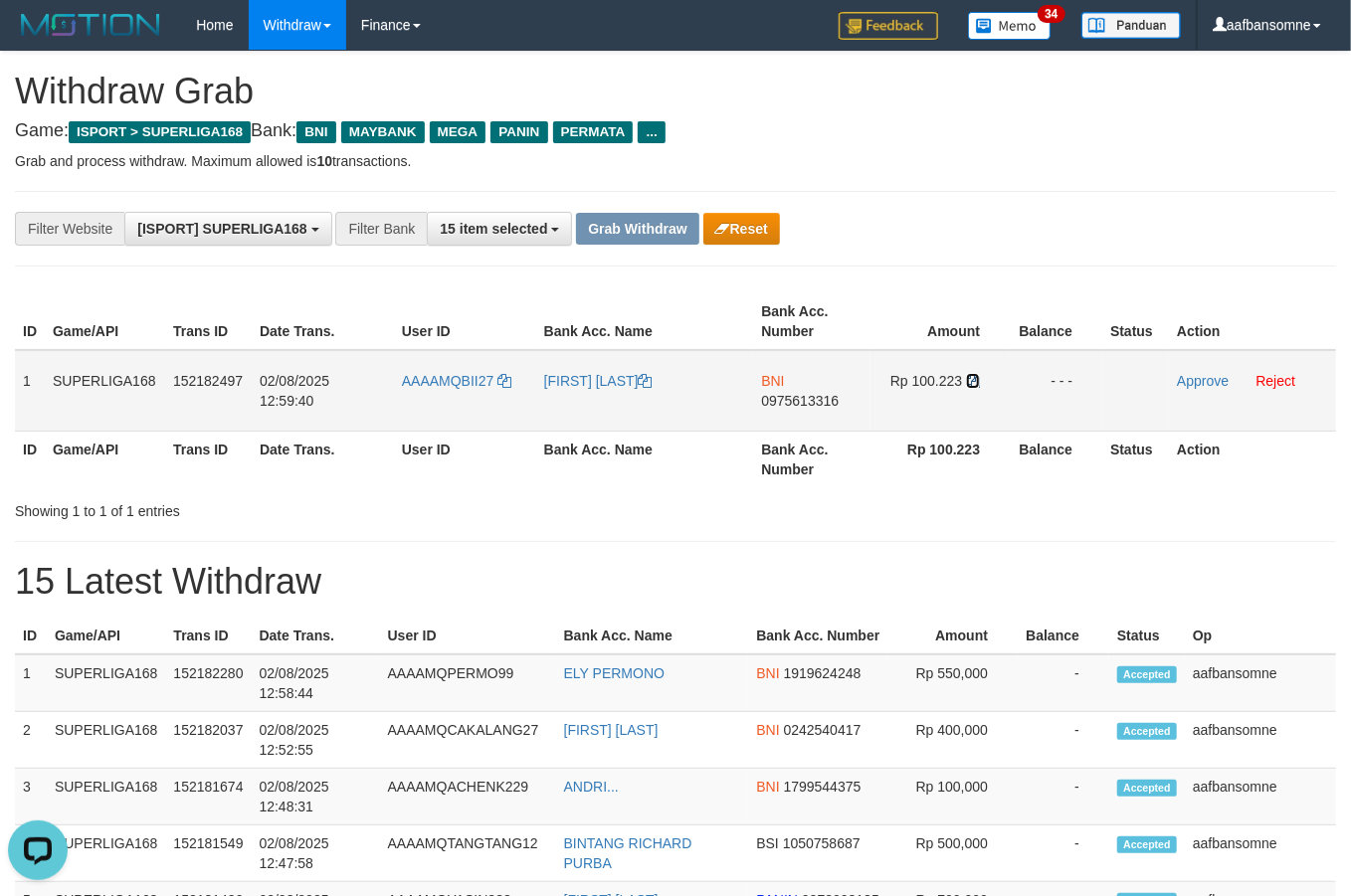click at bounding box center (973, 381) 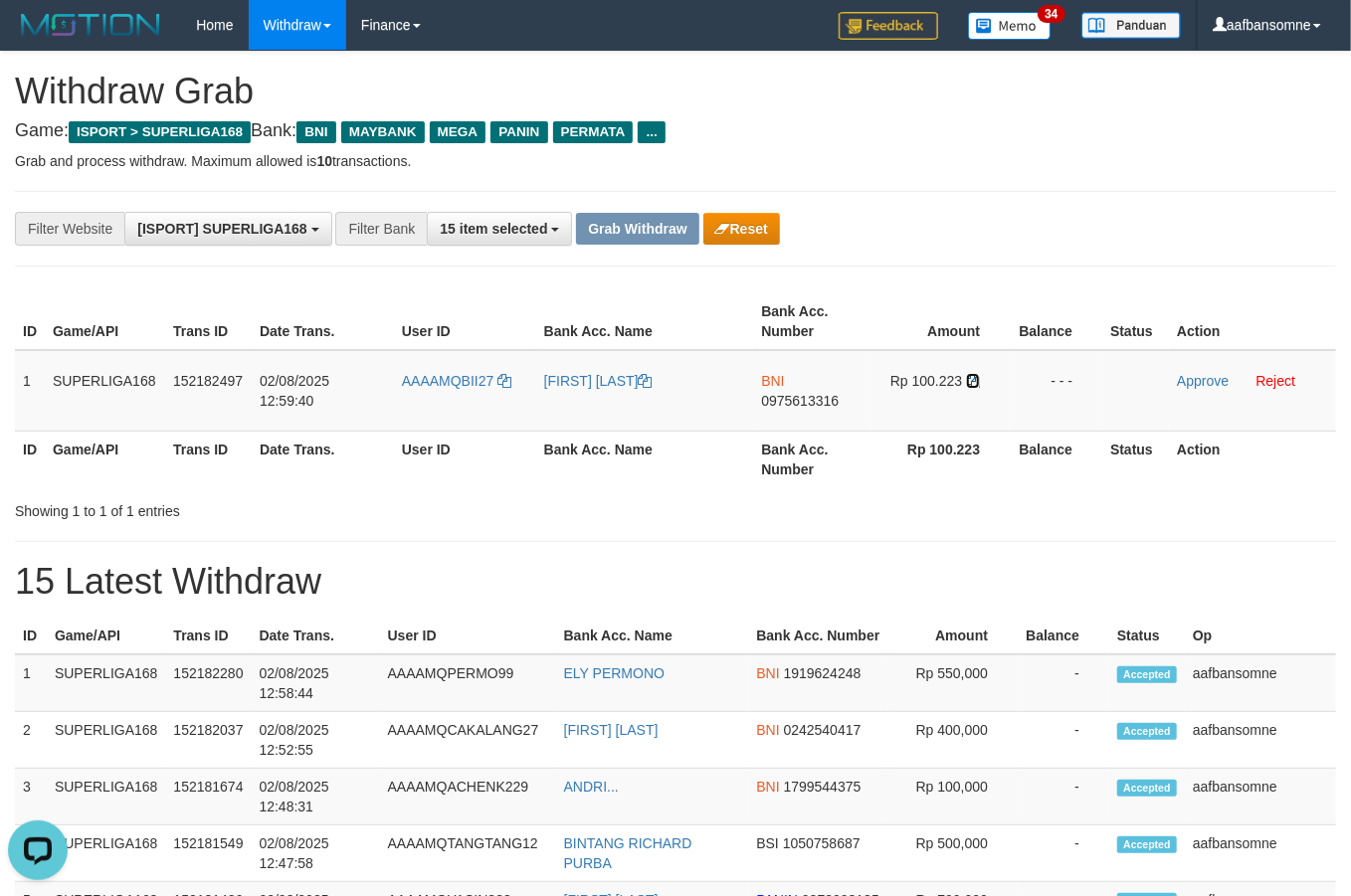 drag, startPoint x: 968, startPoint y: 375, endPoint x: 1358, endPoint y: 347, distance: 391.00384 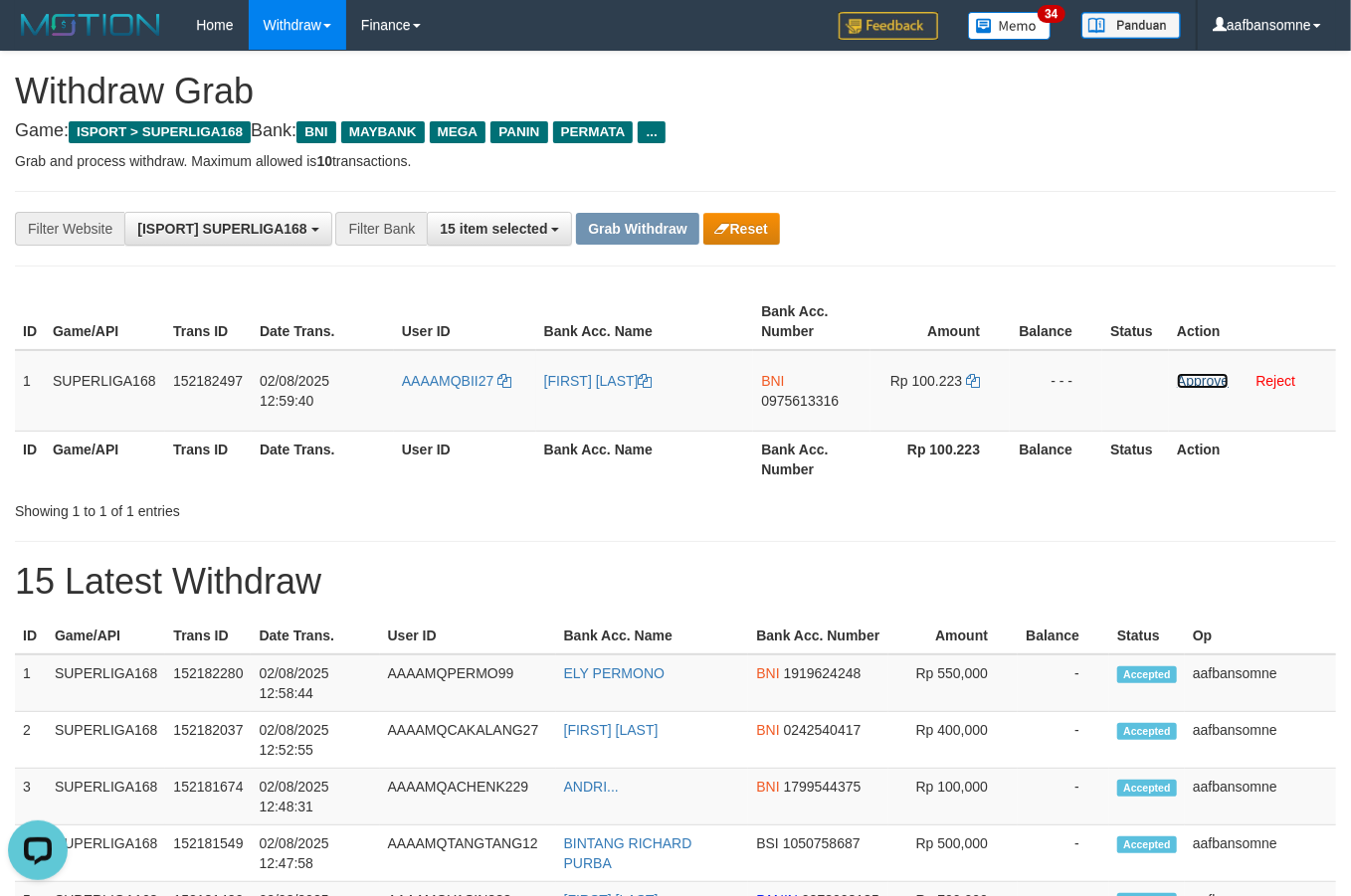 click on "Approve" at bounding box center [1203, 381] 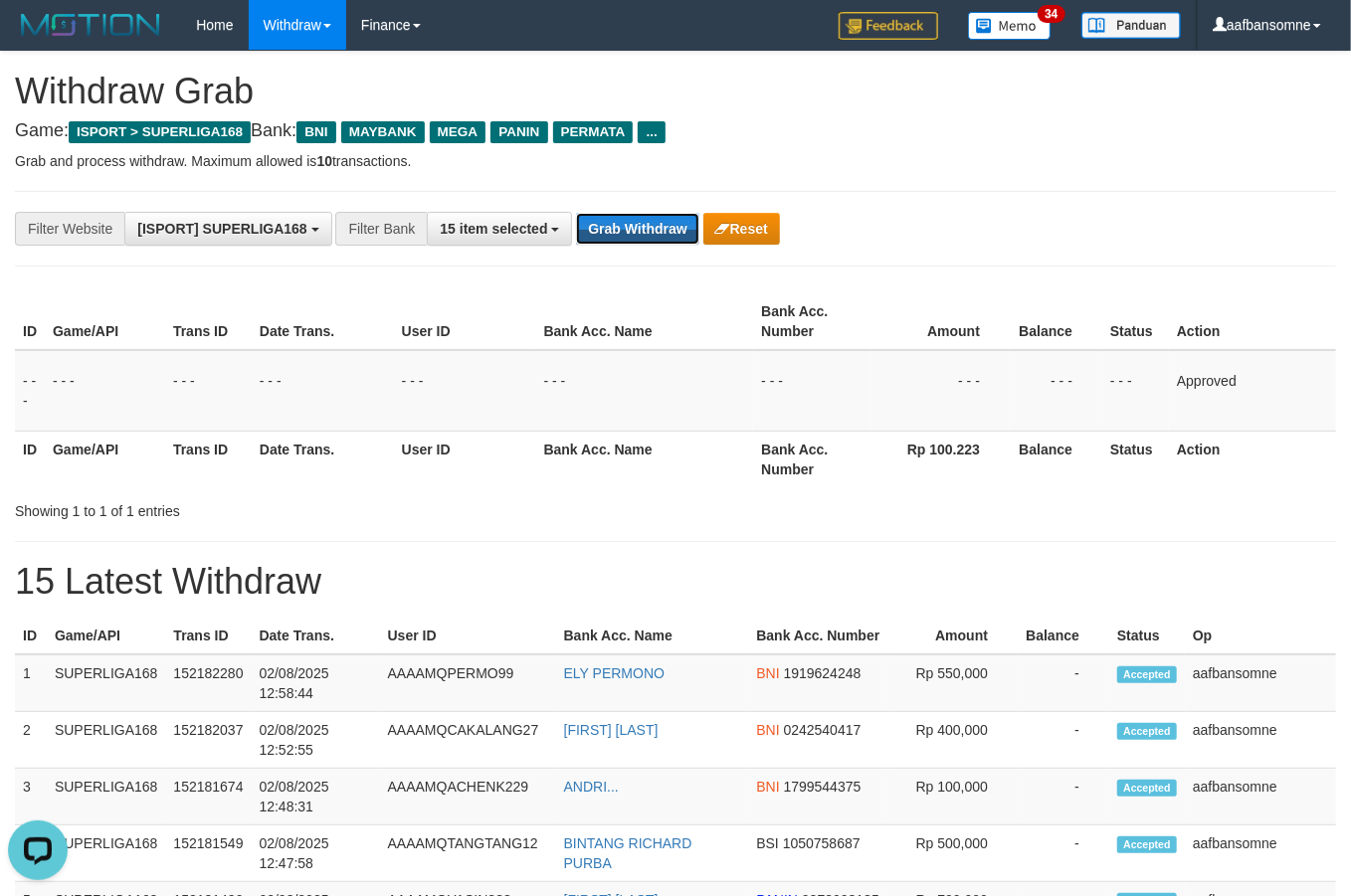 drag, startPoint x: 659, startPoint y: 222, endPoint x: 1366, endPoint y: 372, distance: 722.7372 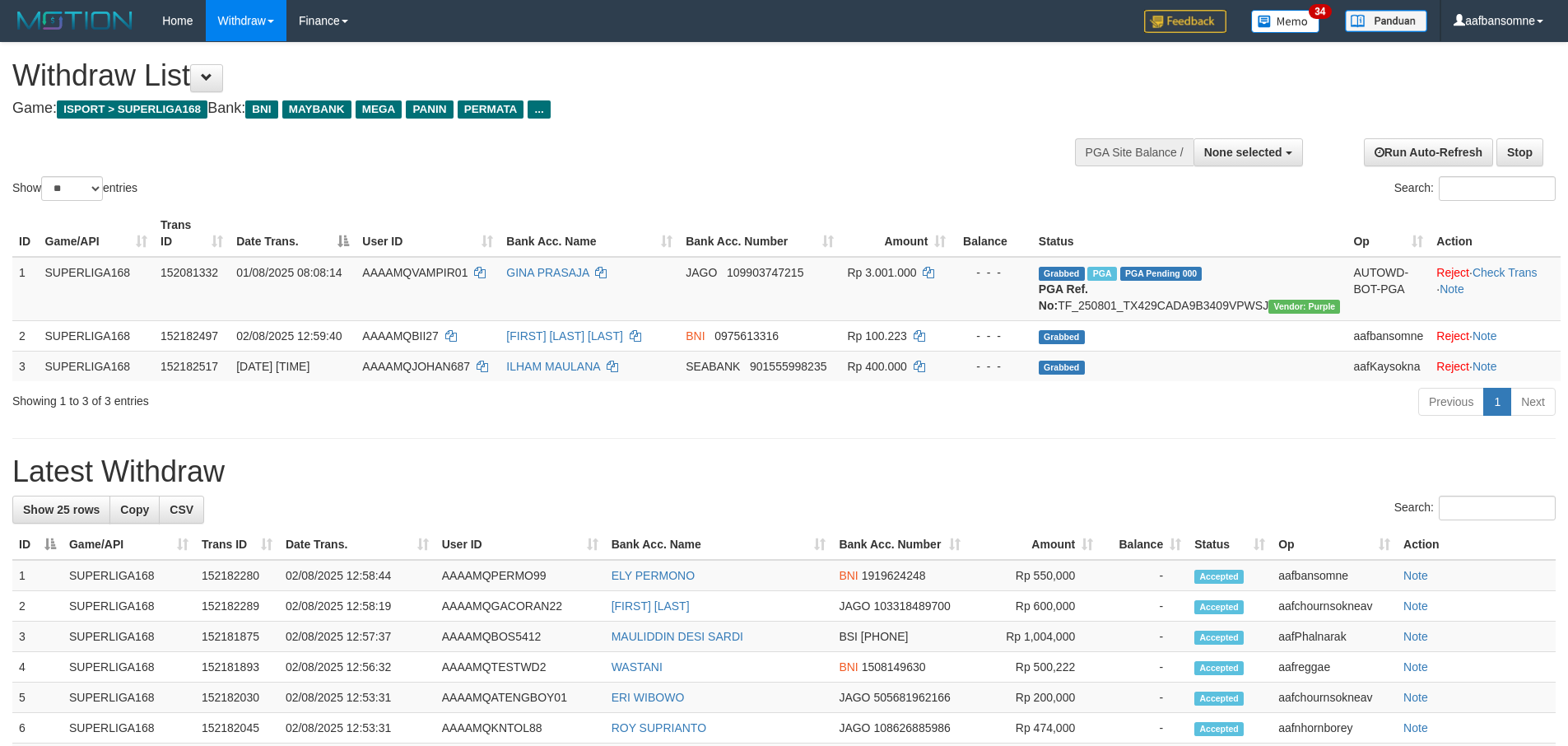 select 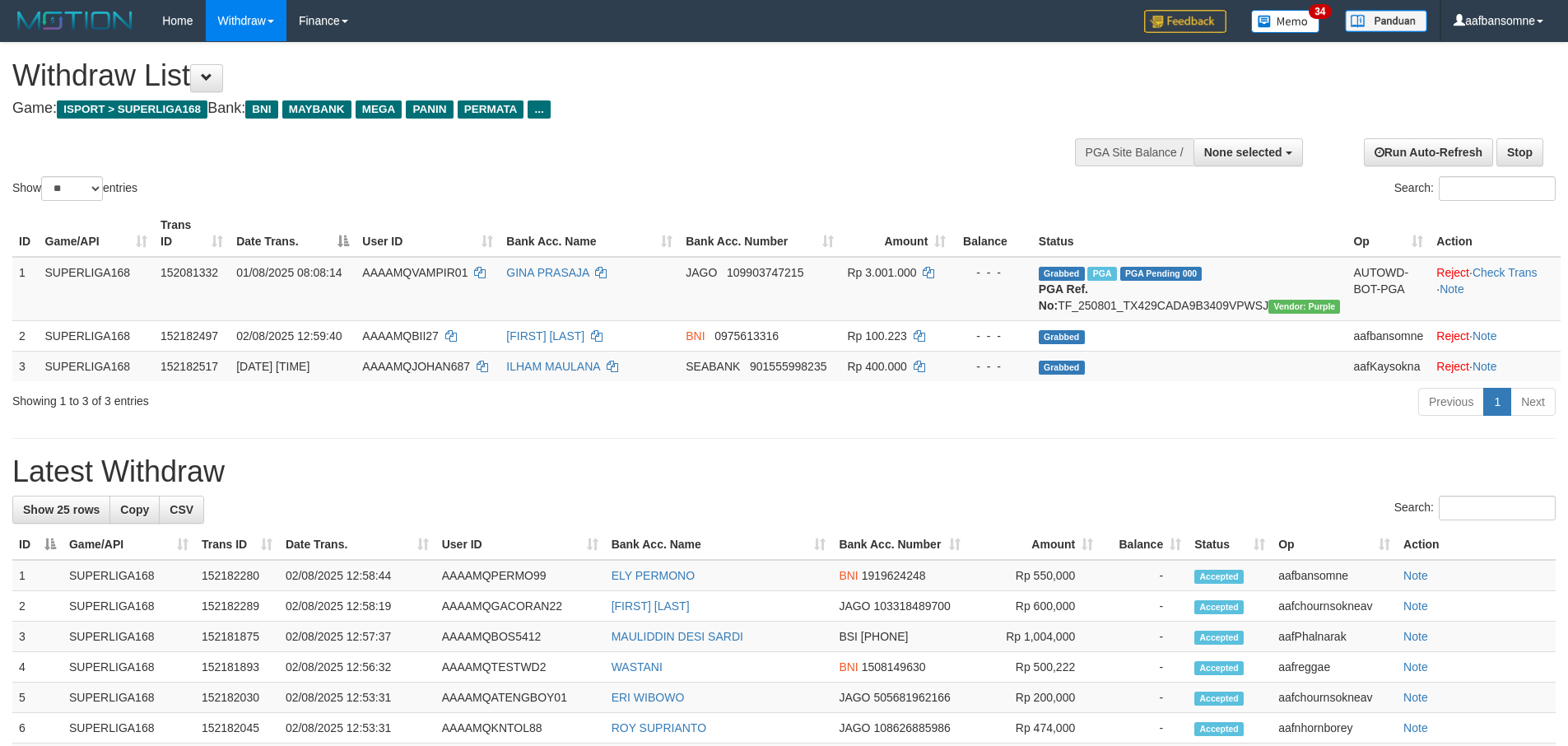 select 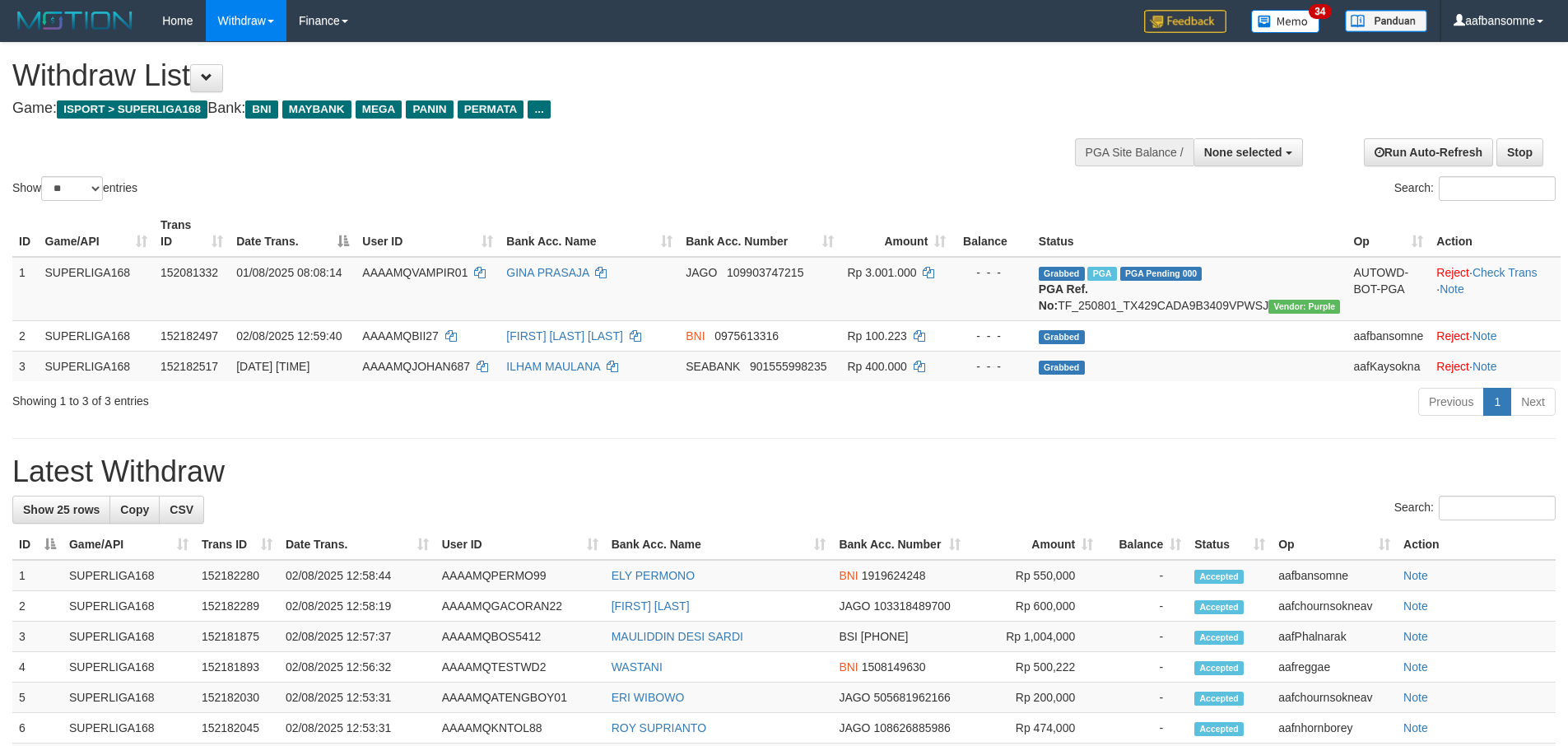 select 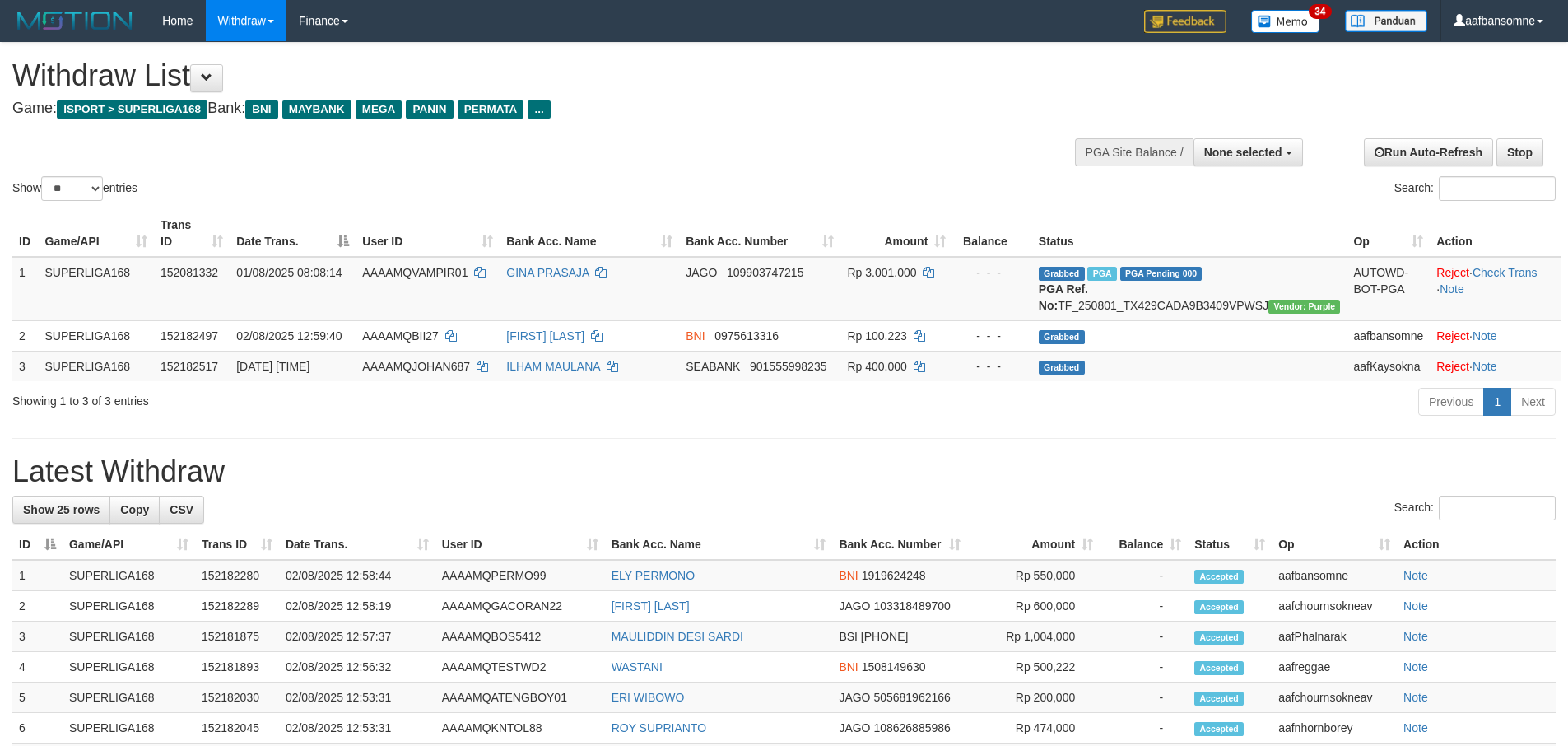 select 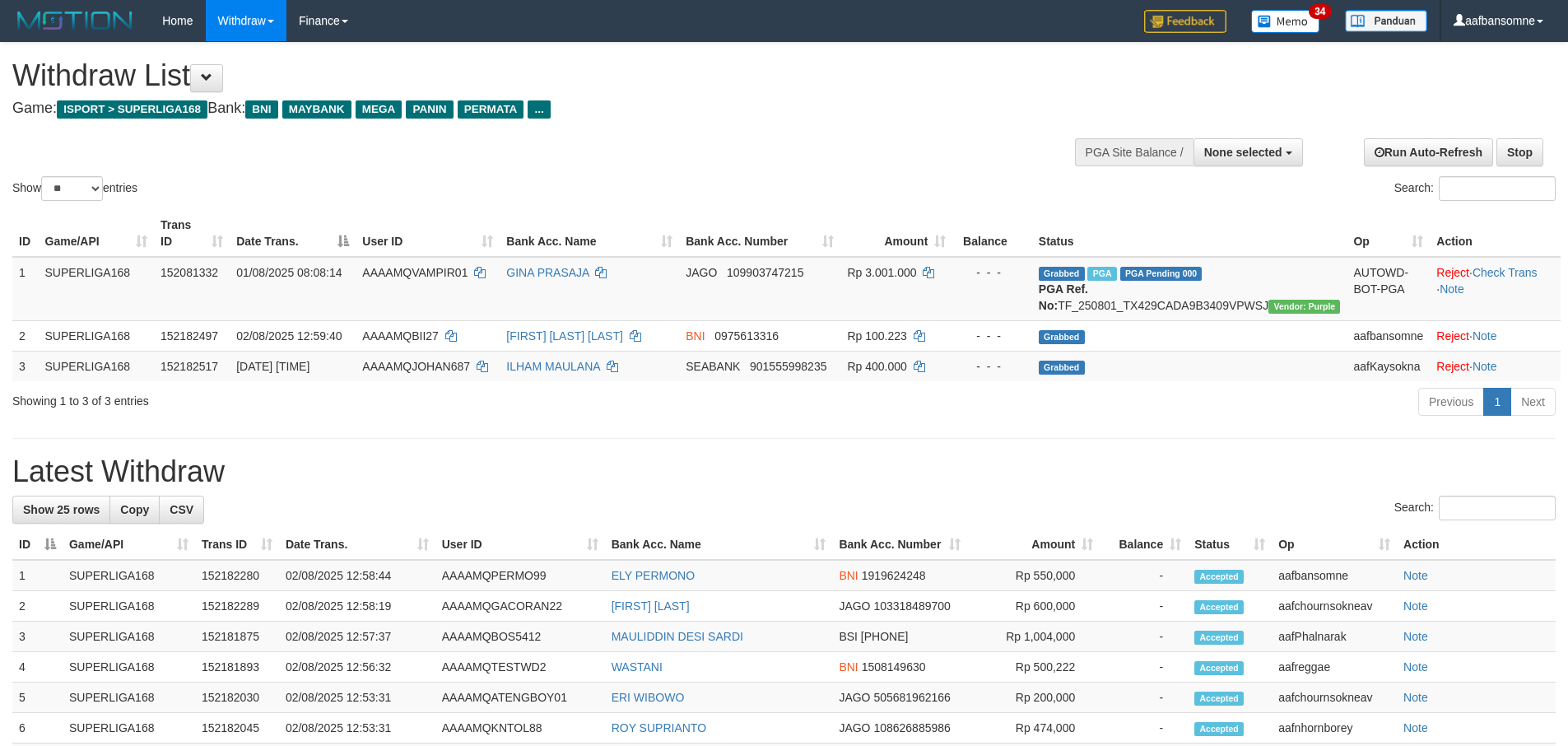 select 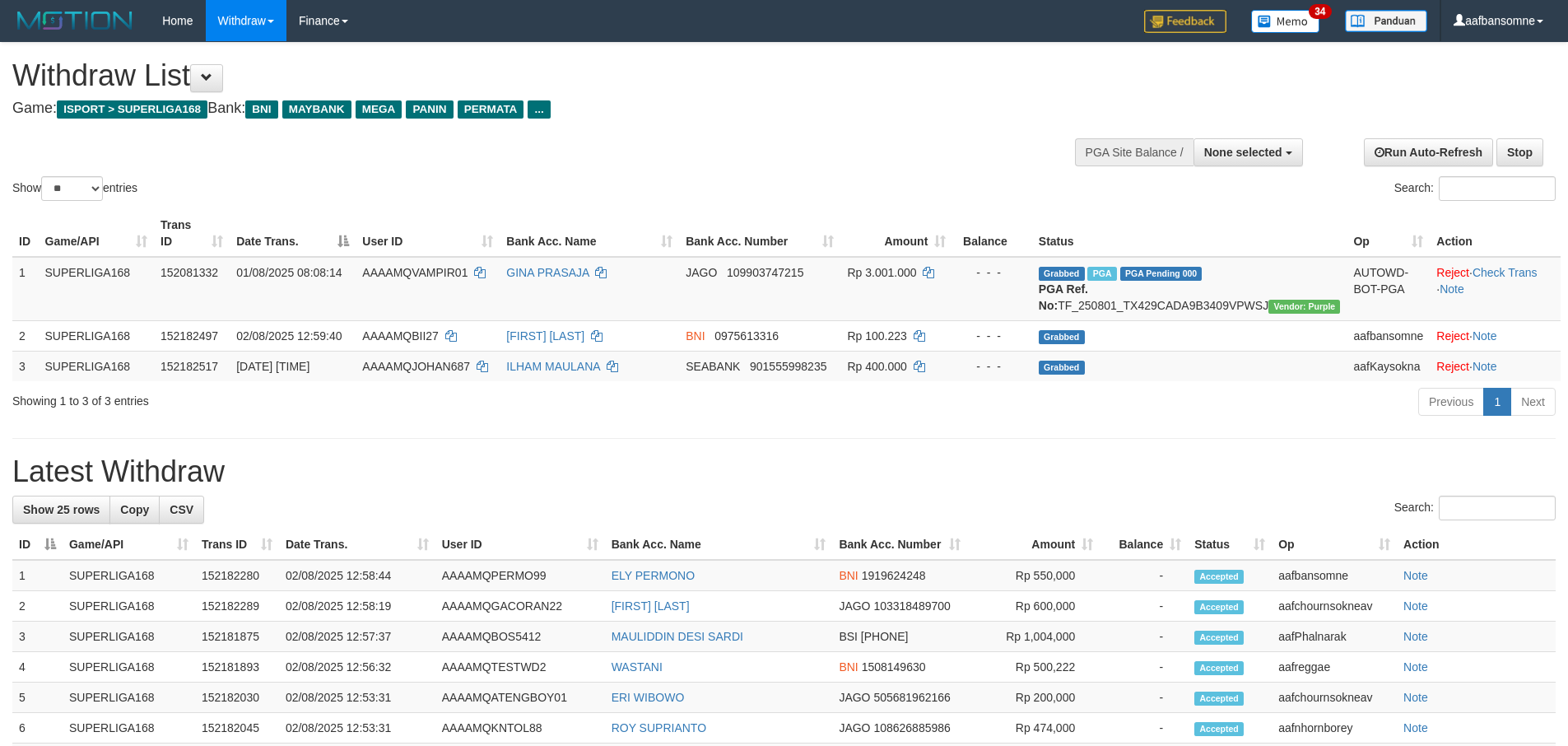select 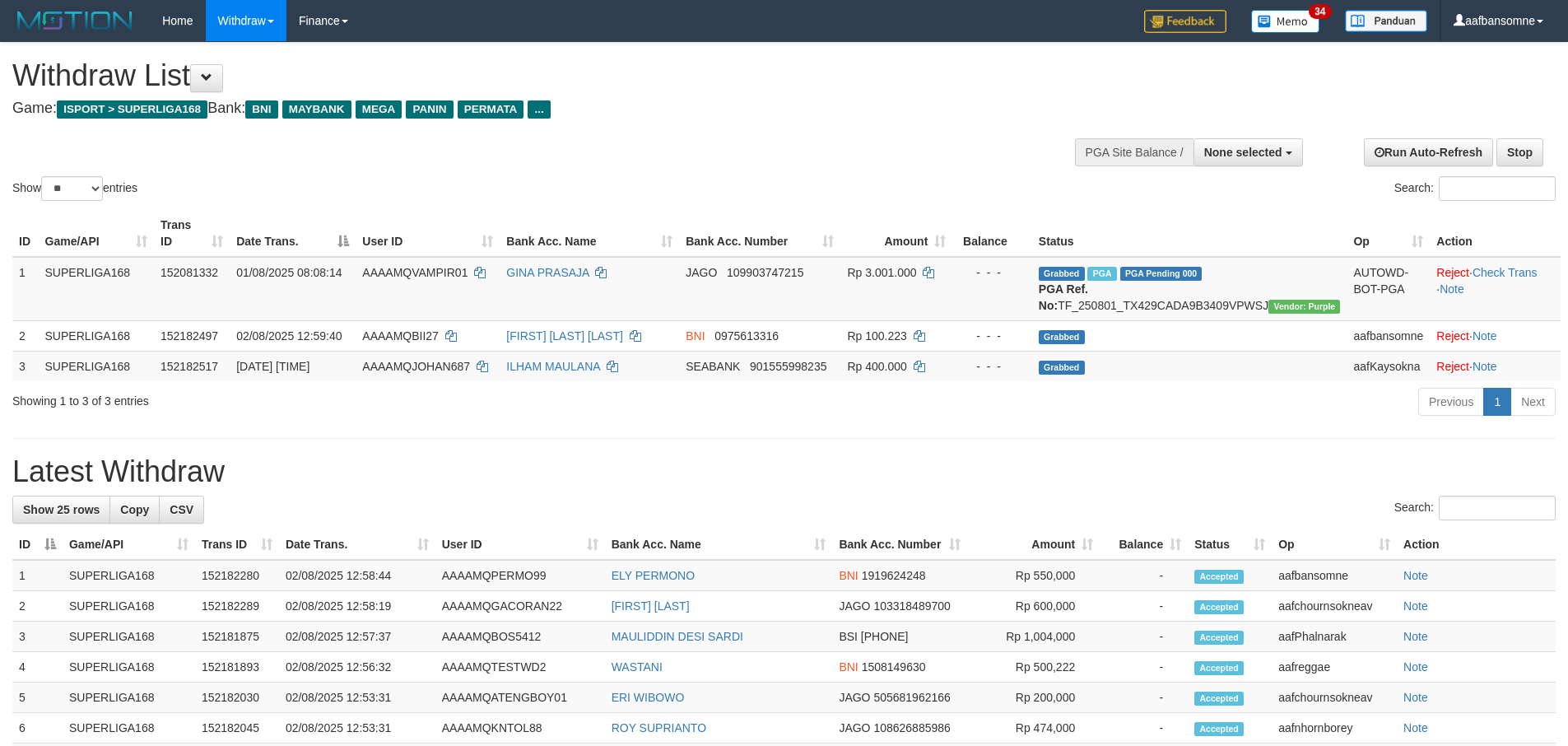 select 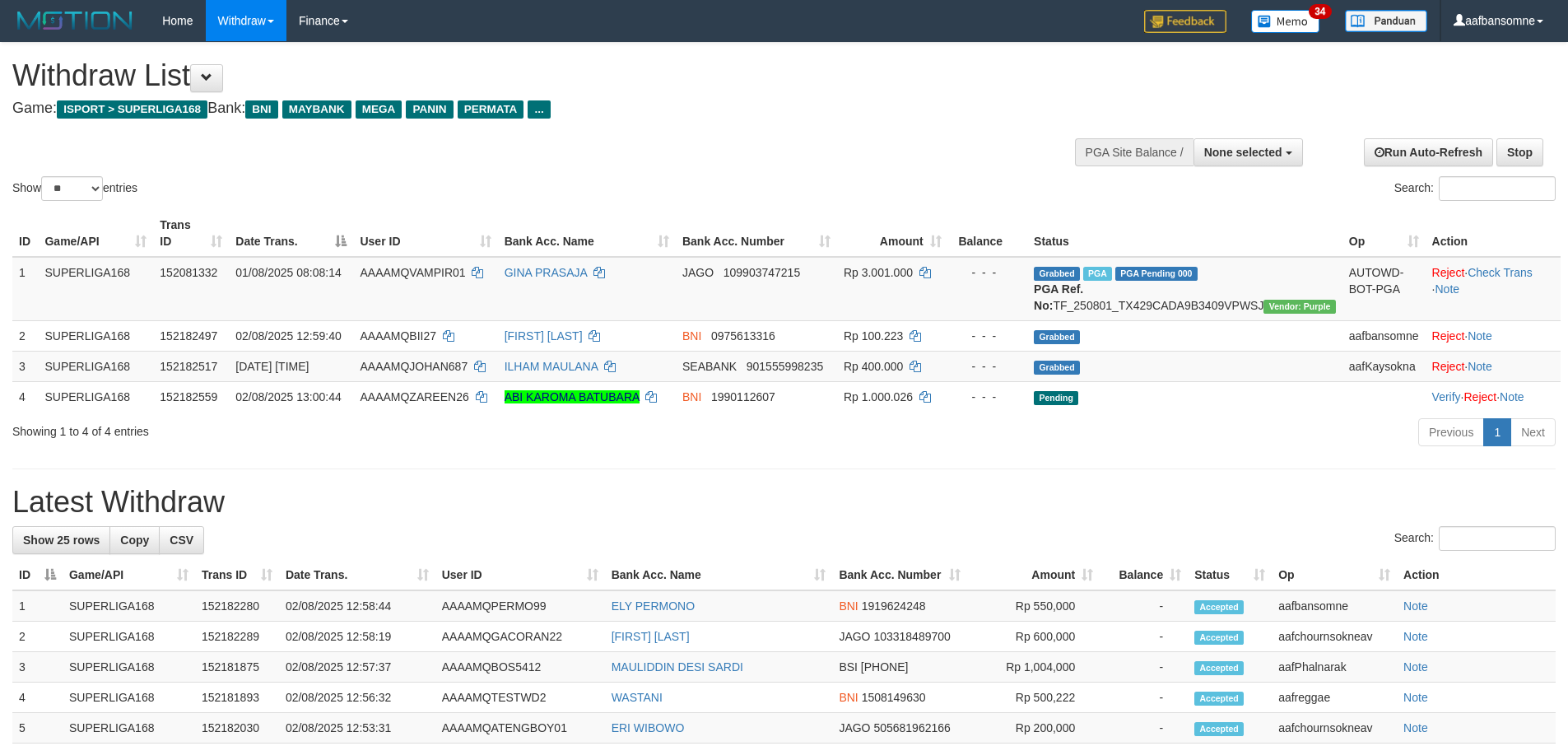 select 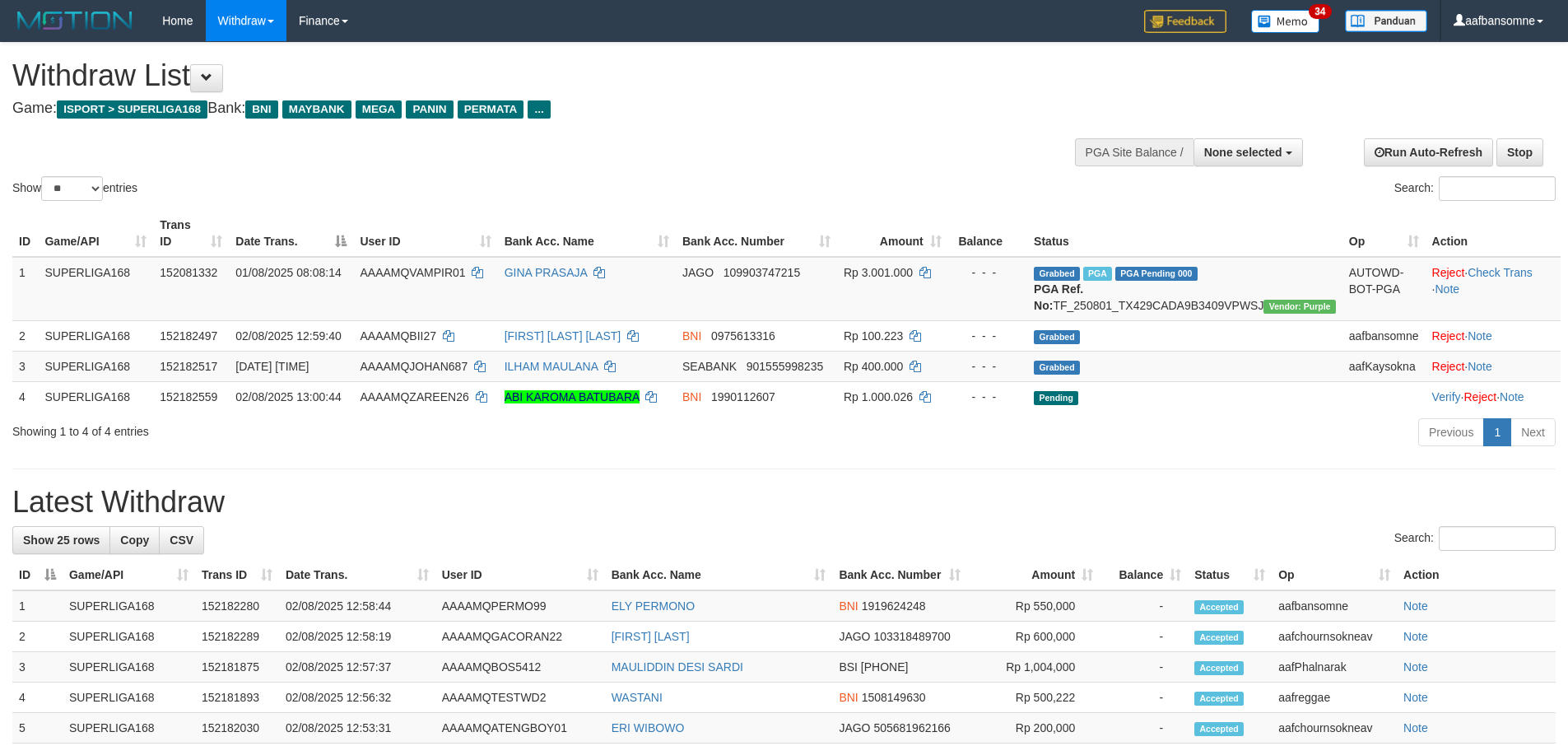 select 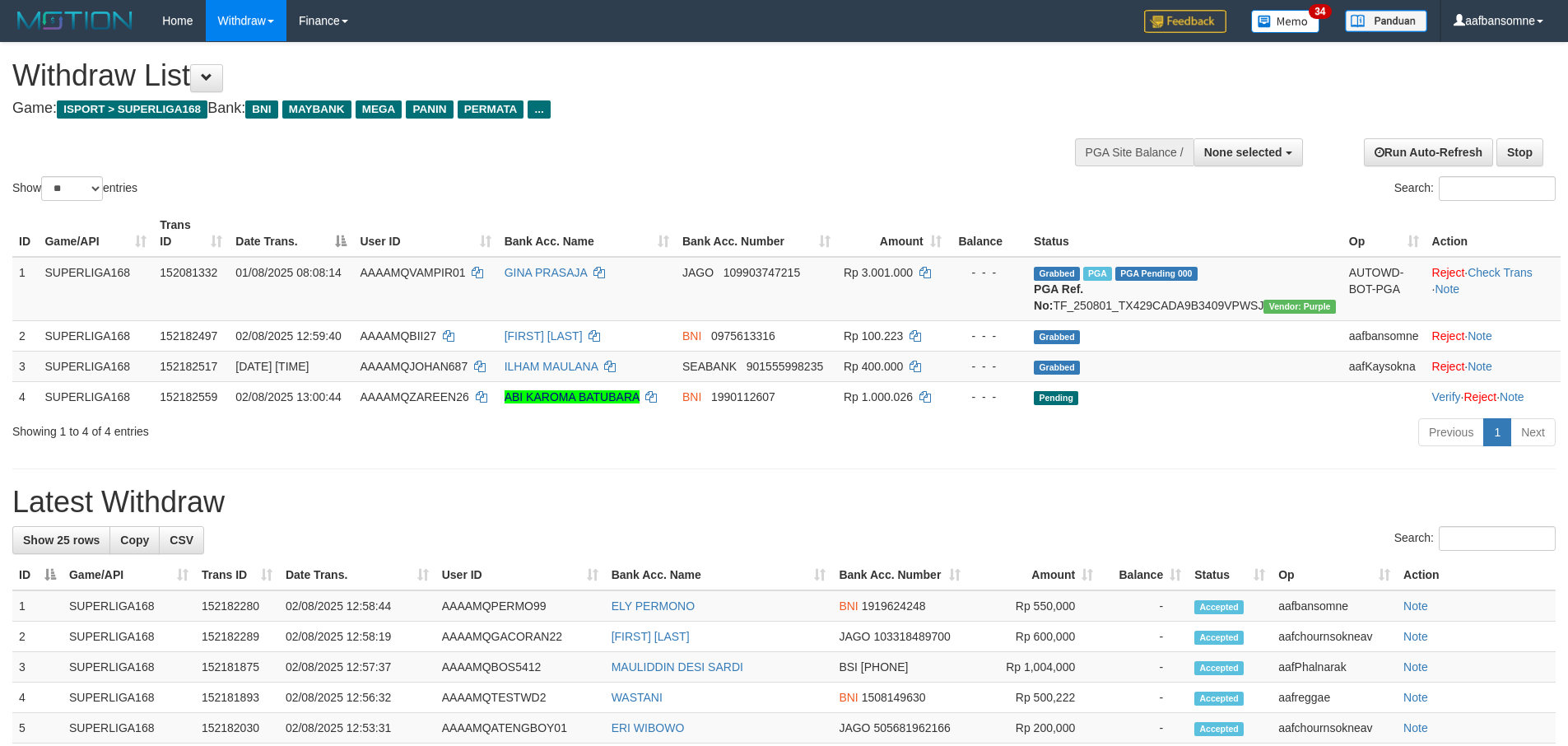 select 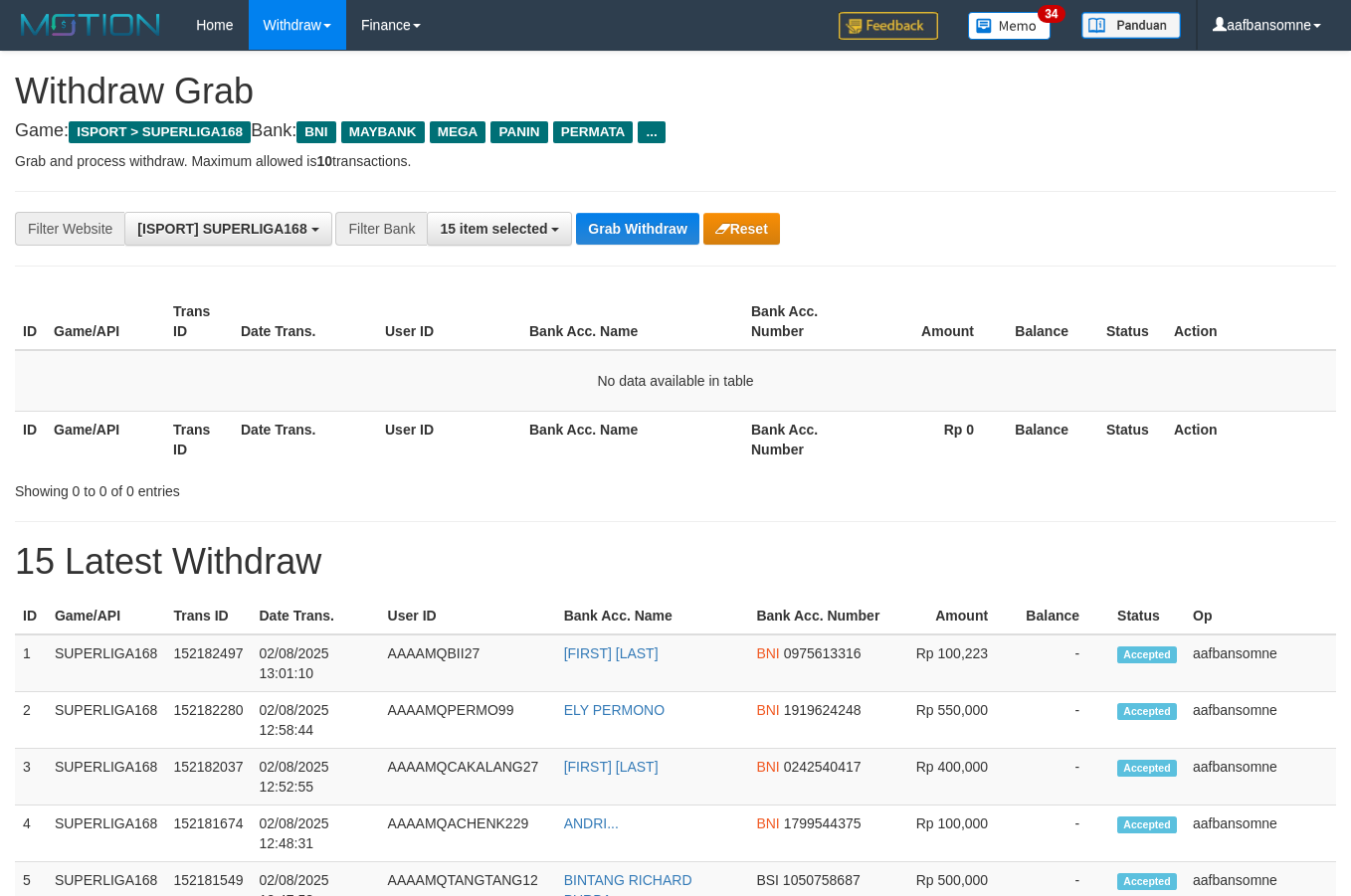 scroll, scrollTop: 0, scrollLeft: 0, axis: both 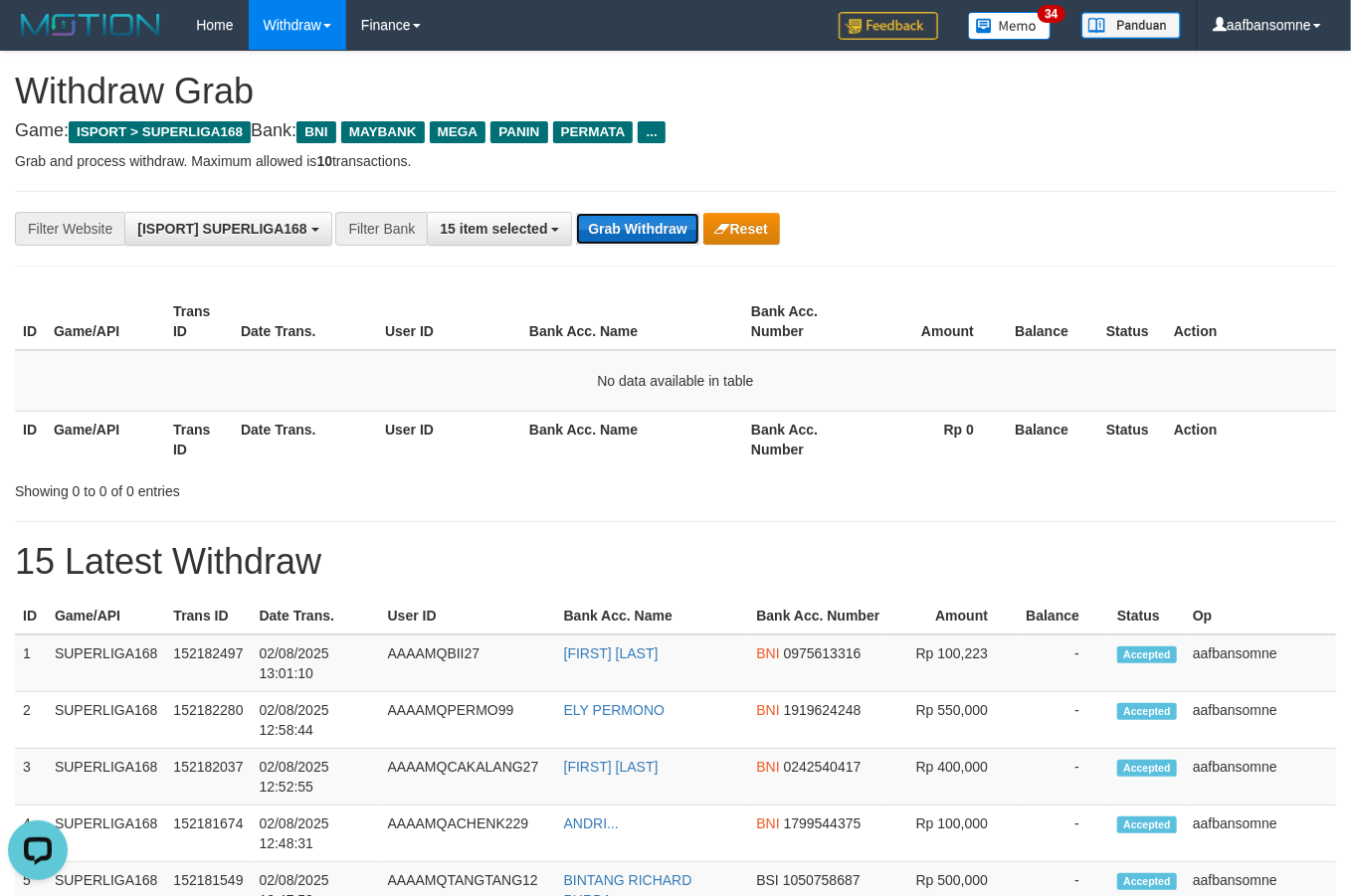 click on "Grab Withdraw" at bounding box center (637, 229) 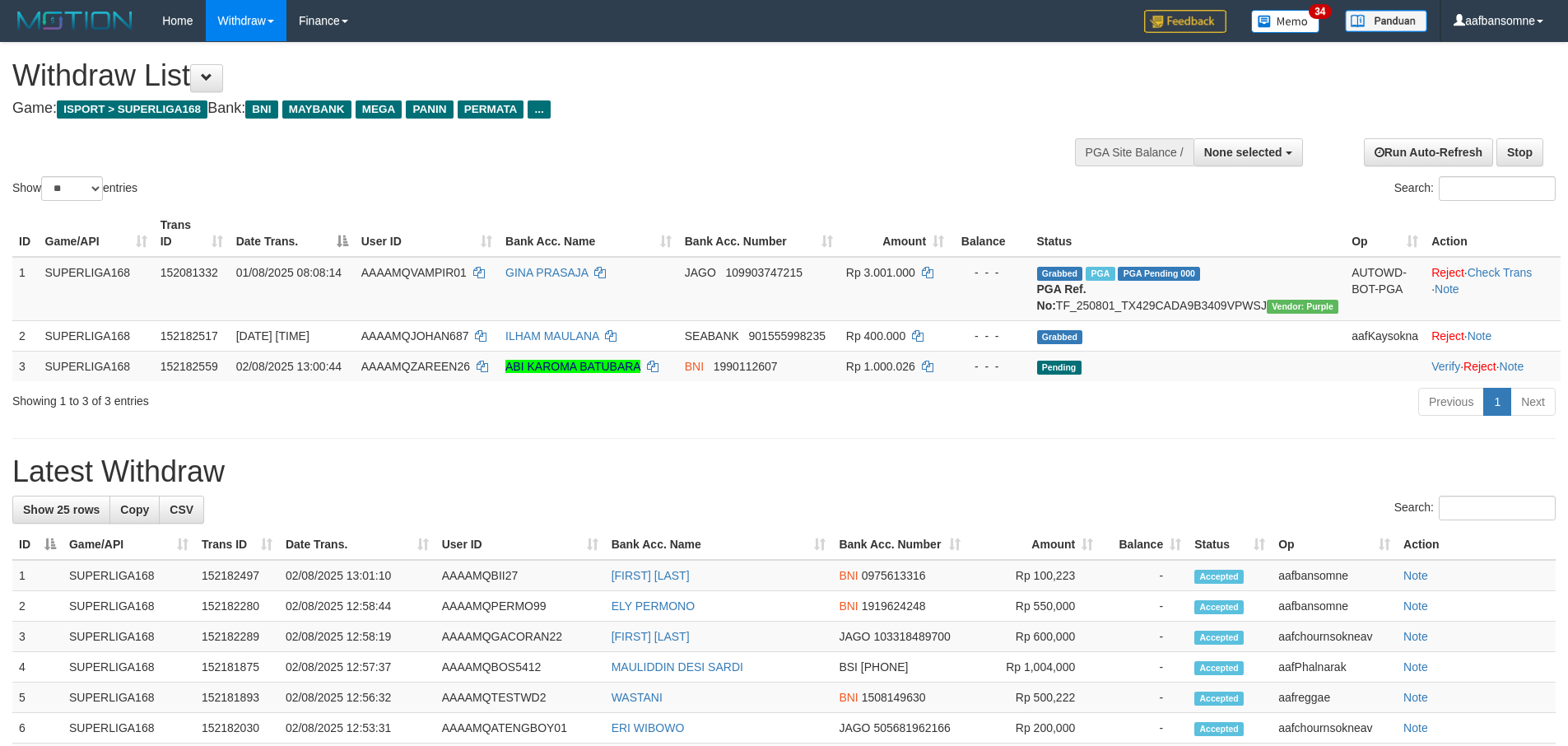 select 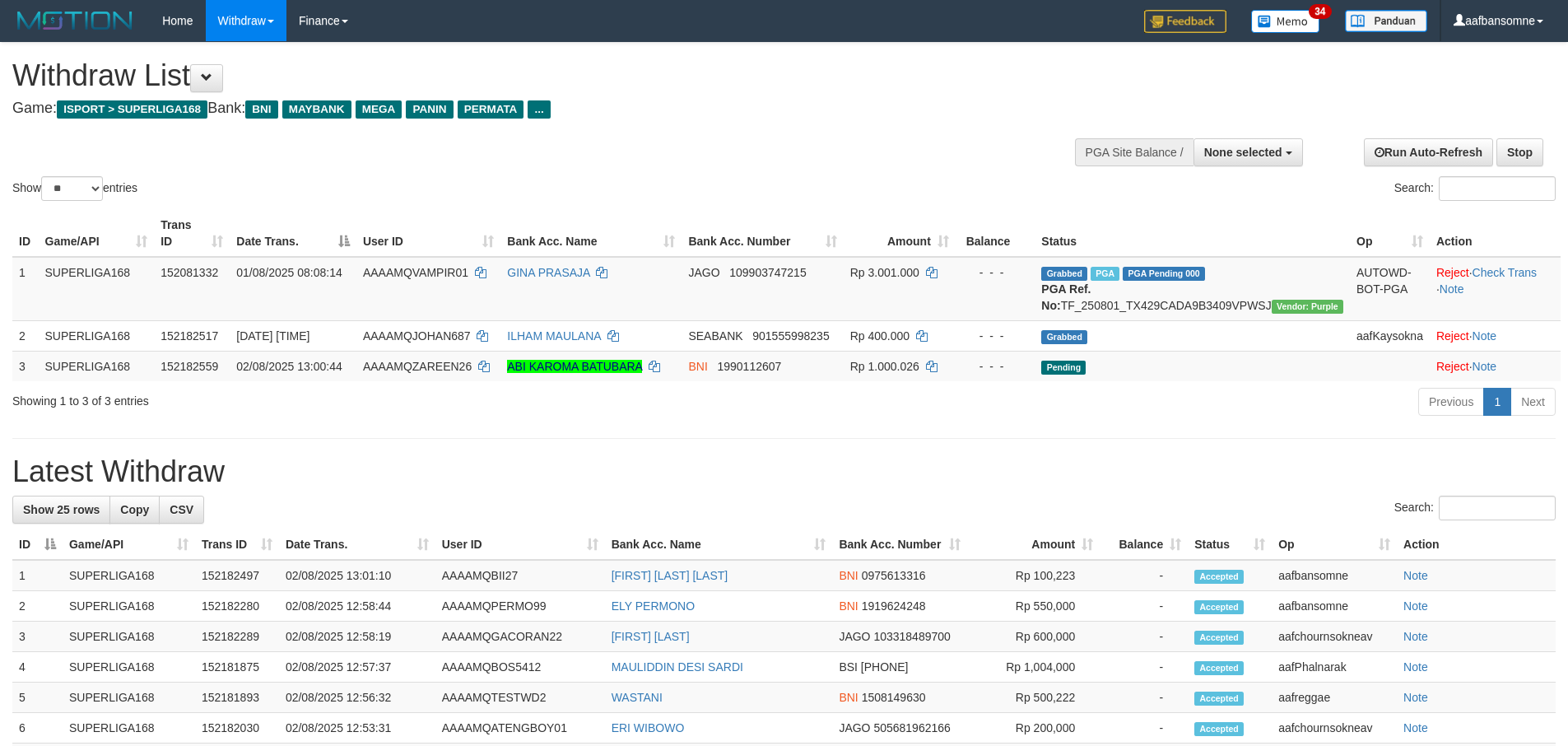 select 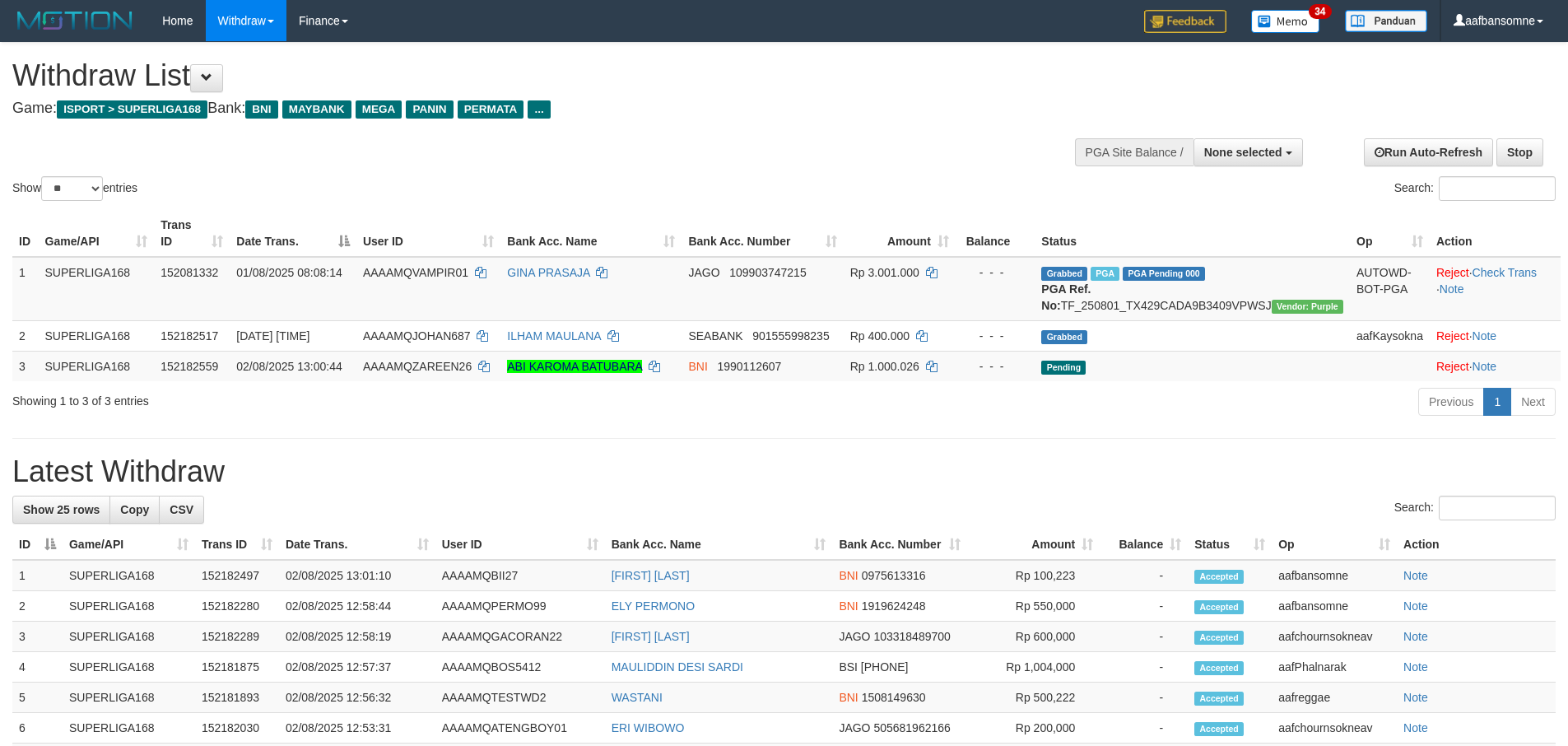 select 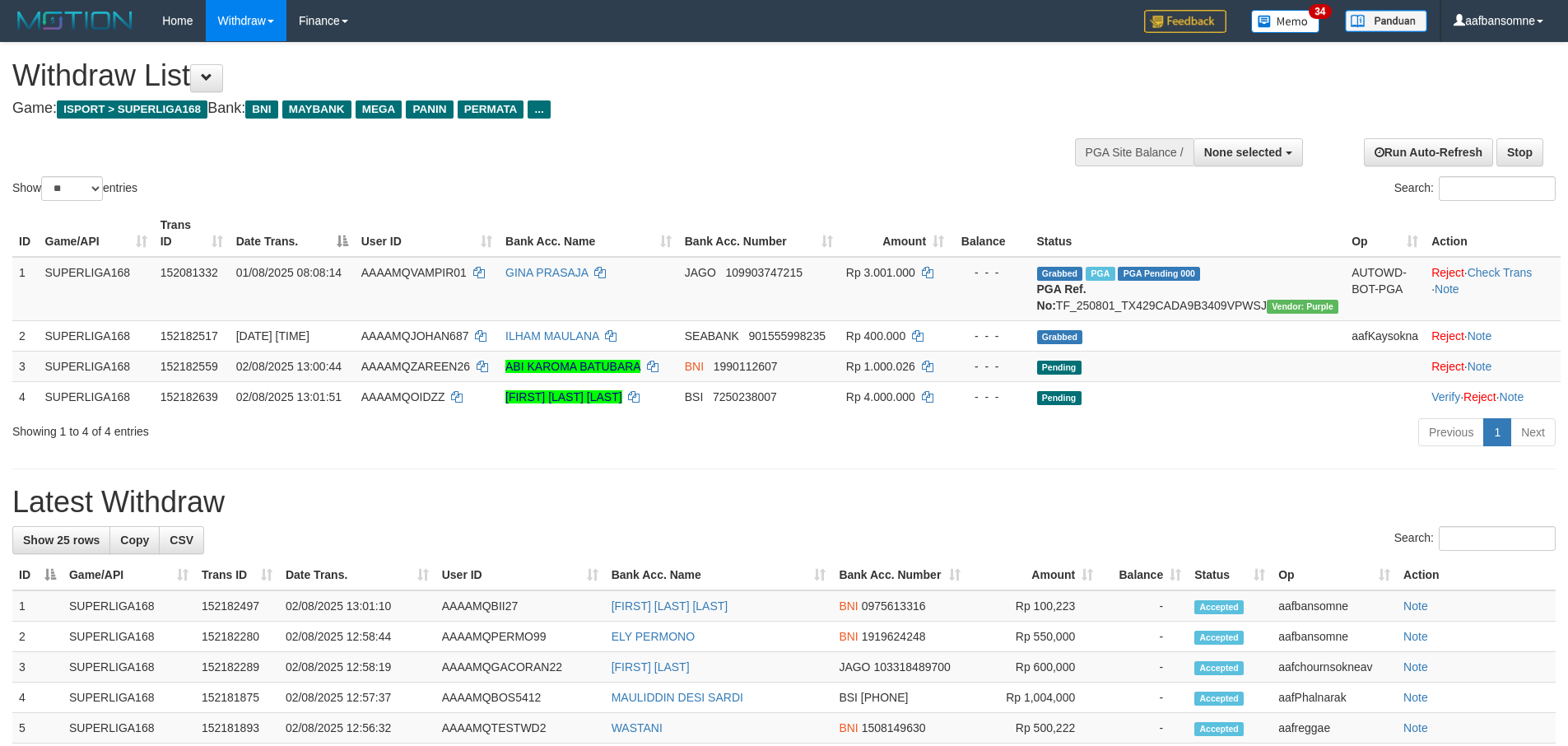 select 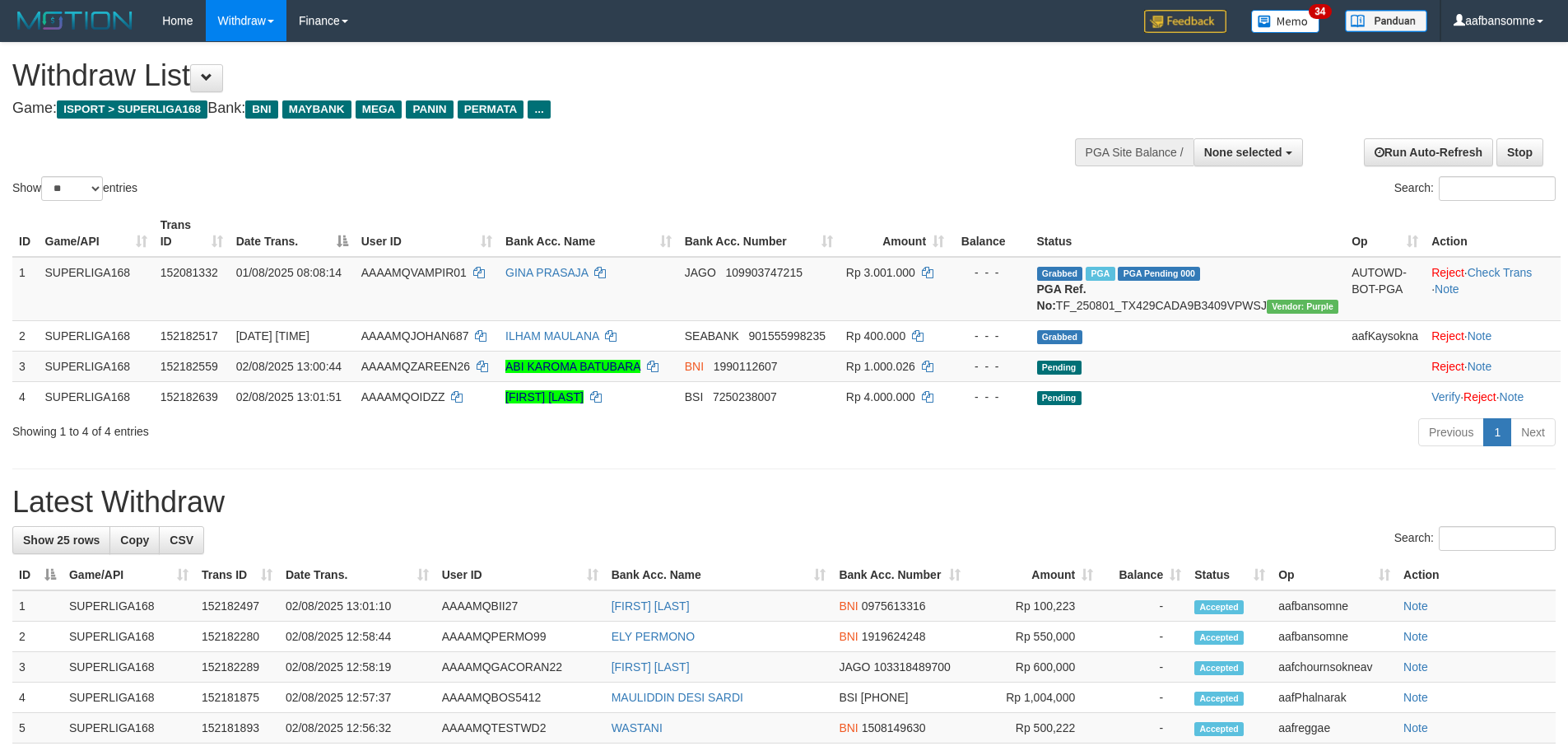 select 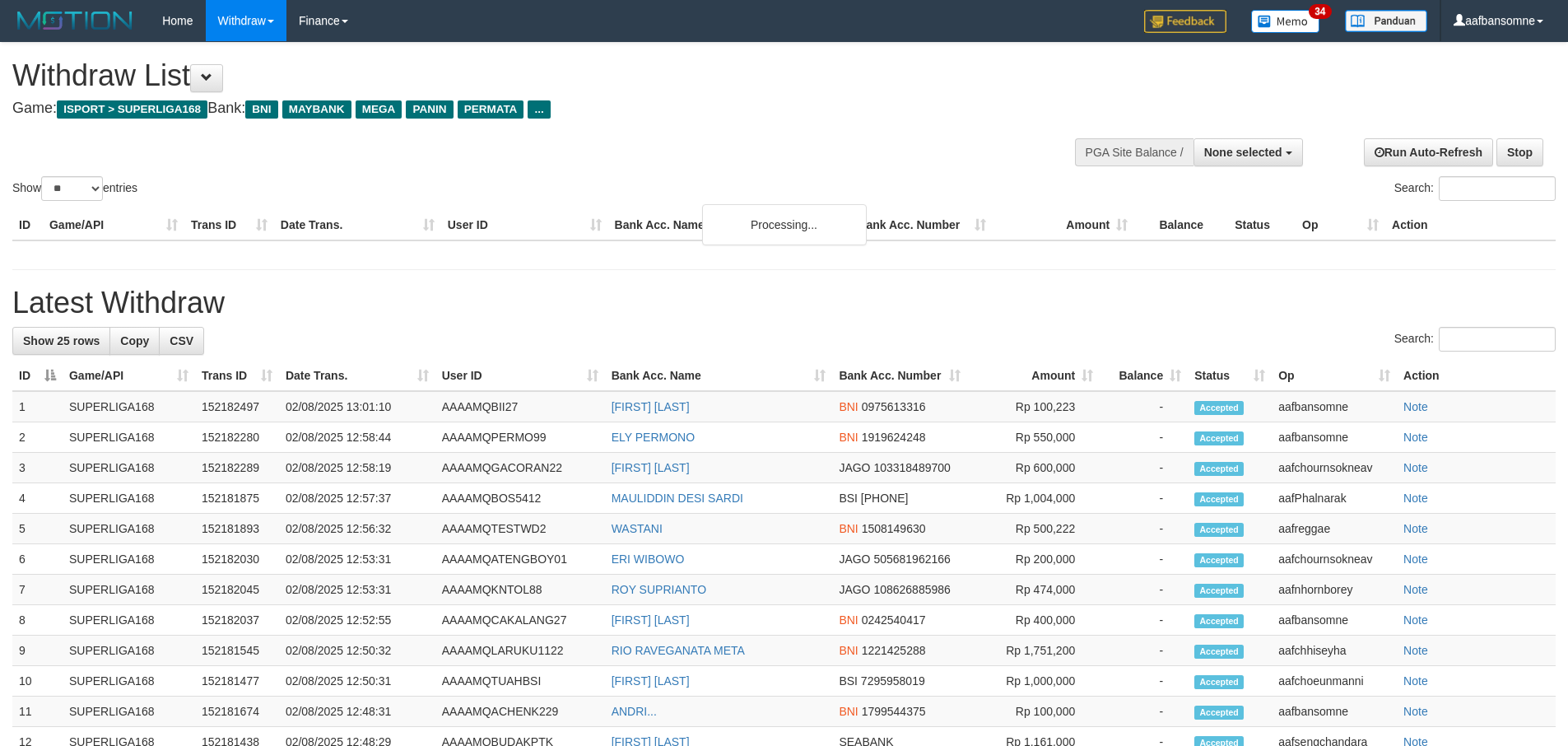select 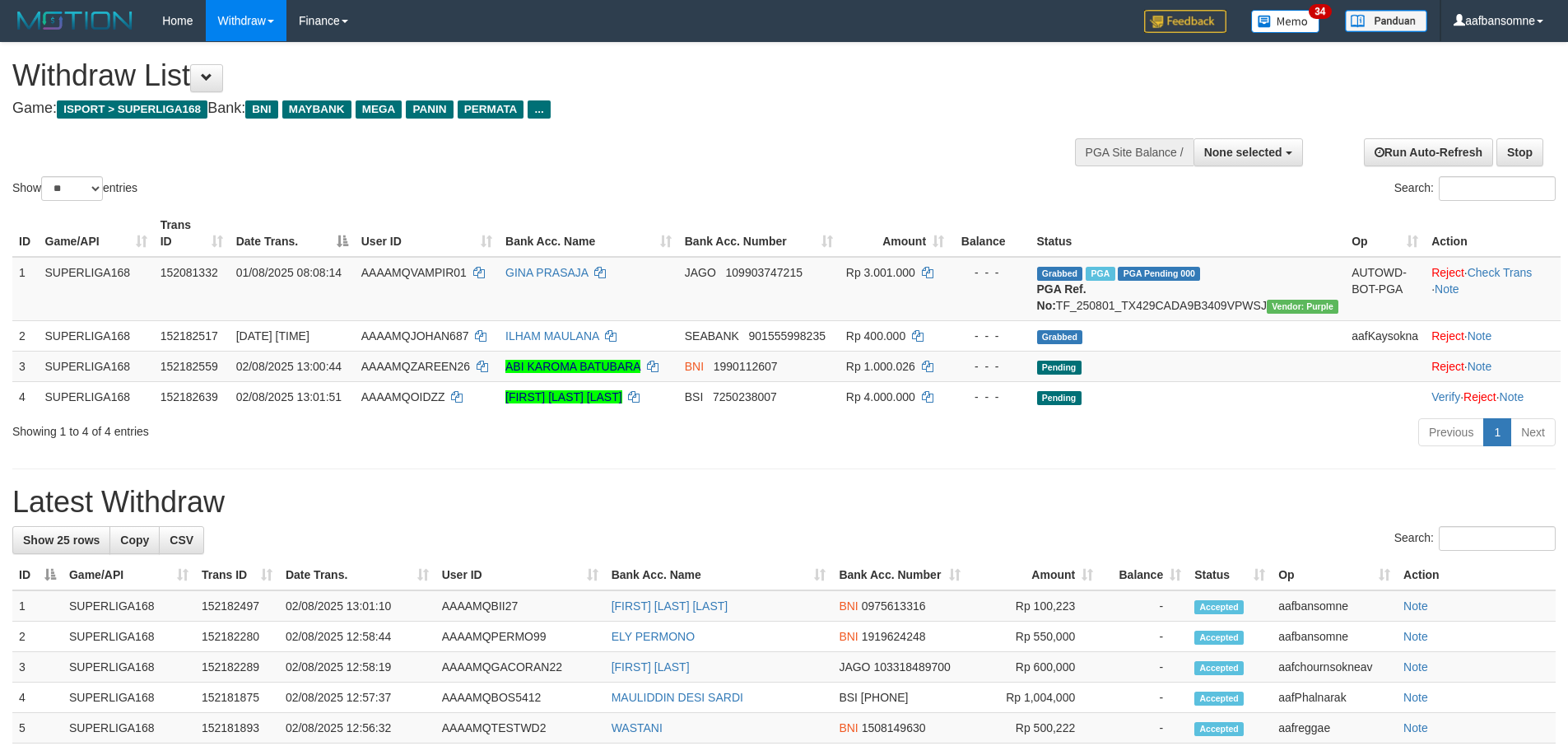 select 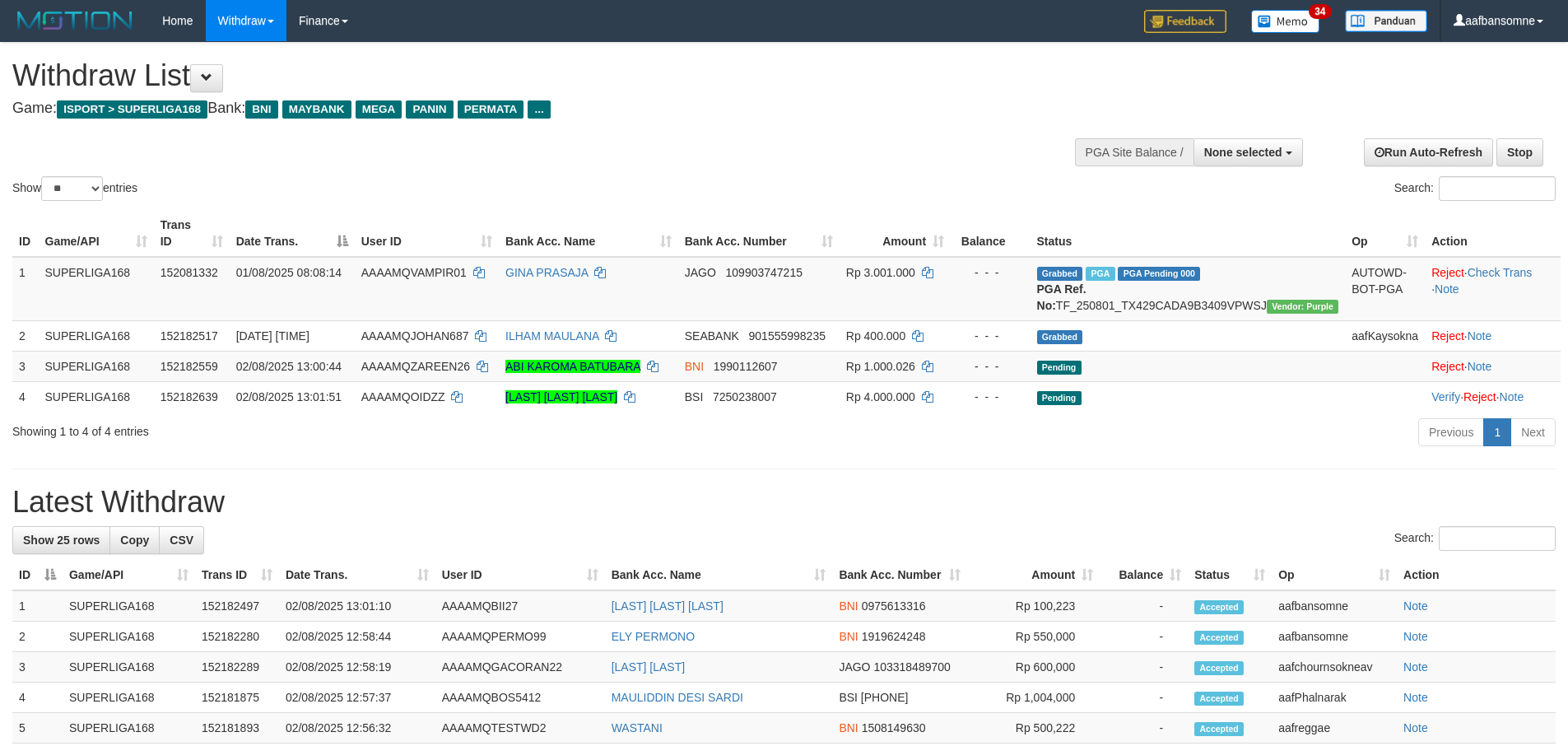 select 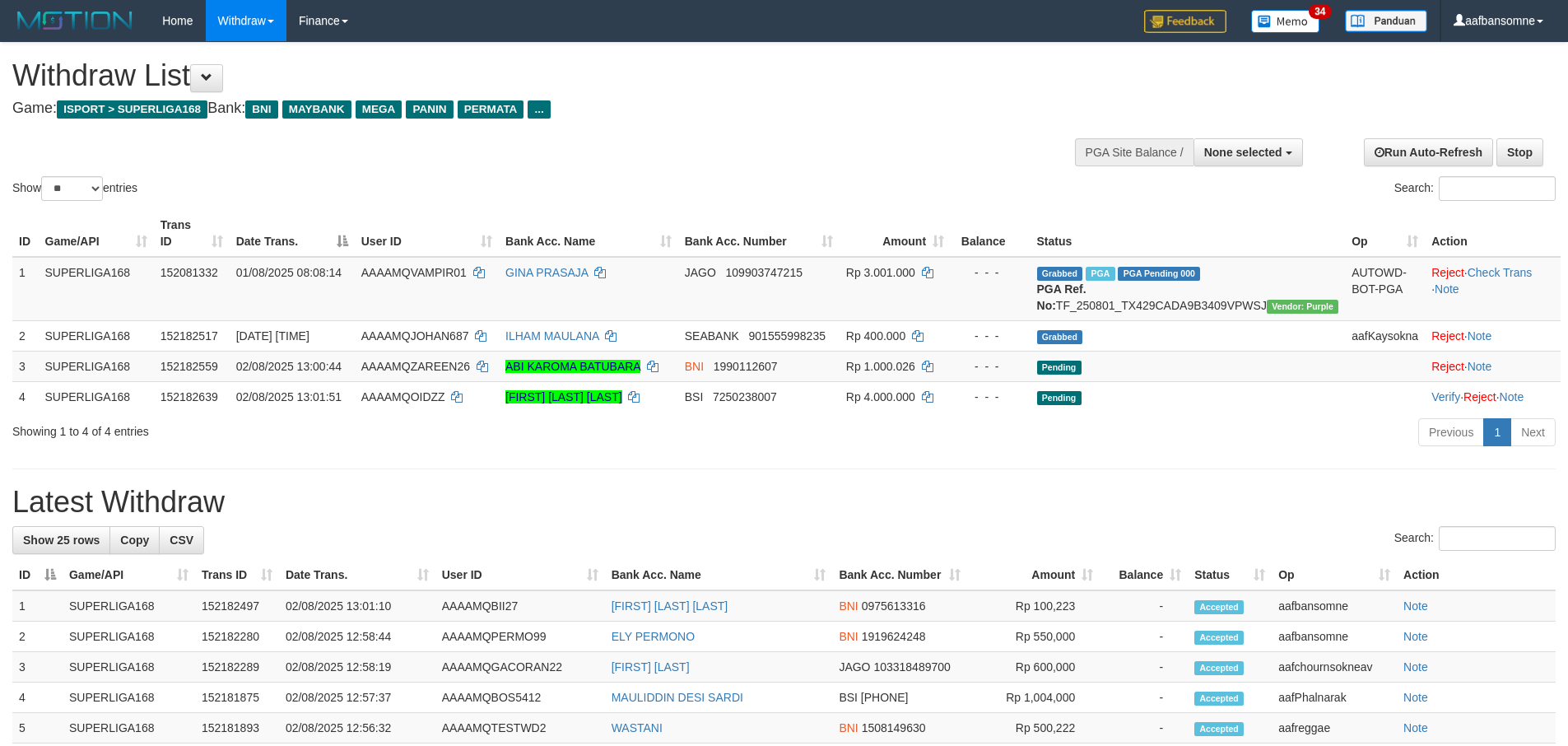 select 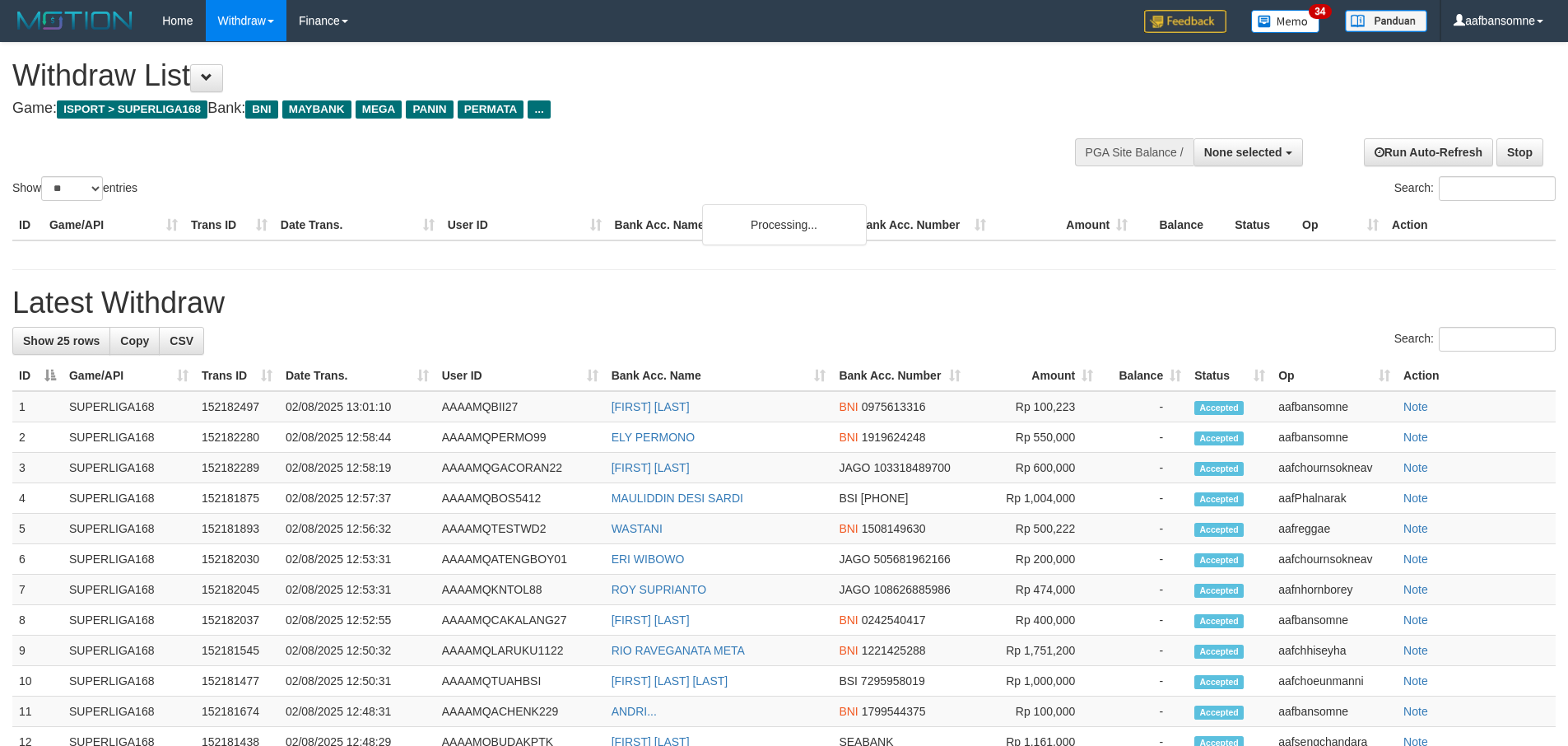 select 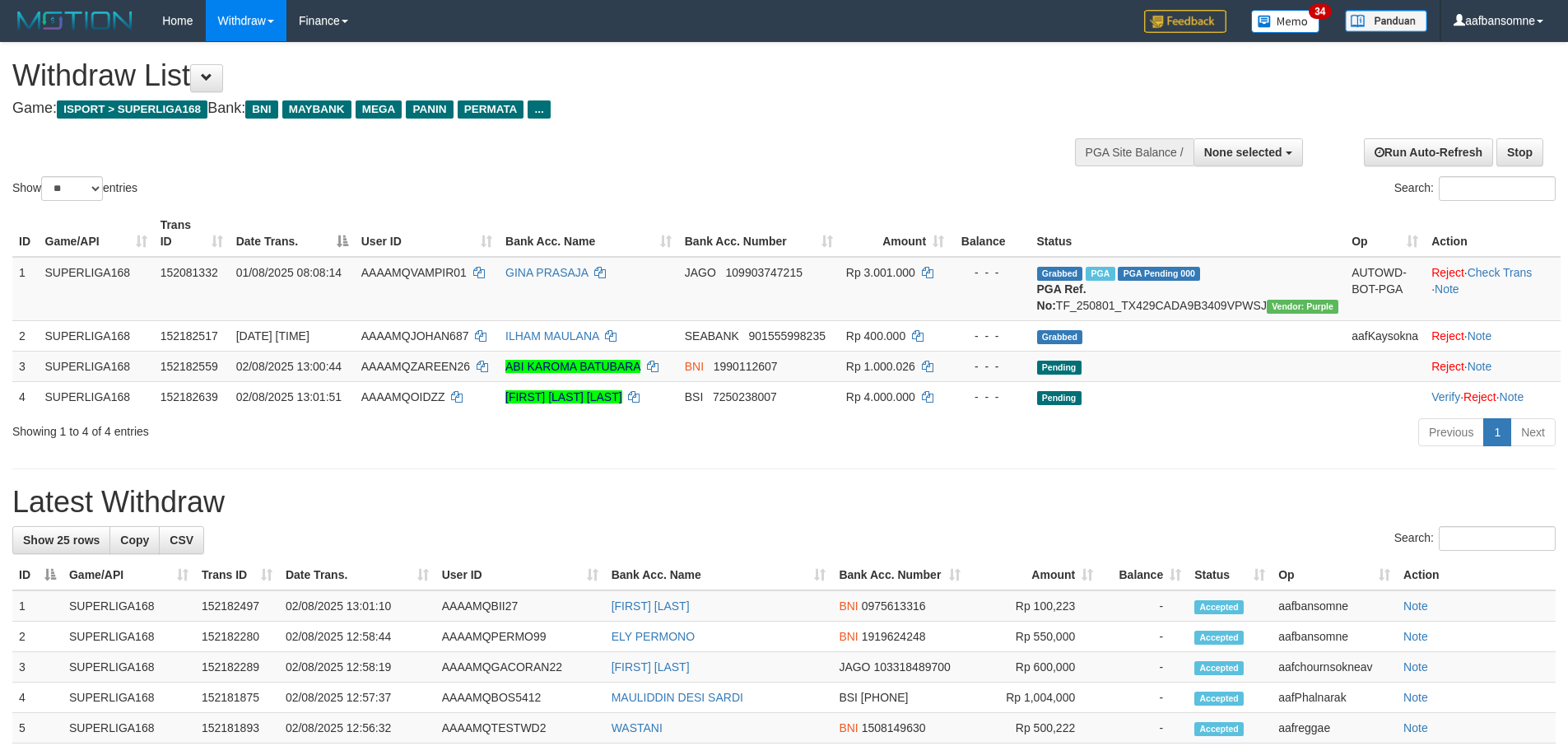 select 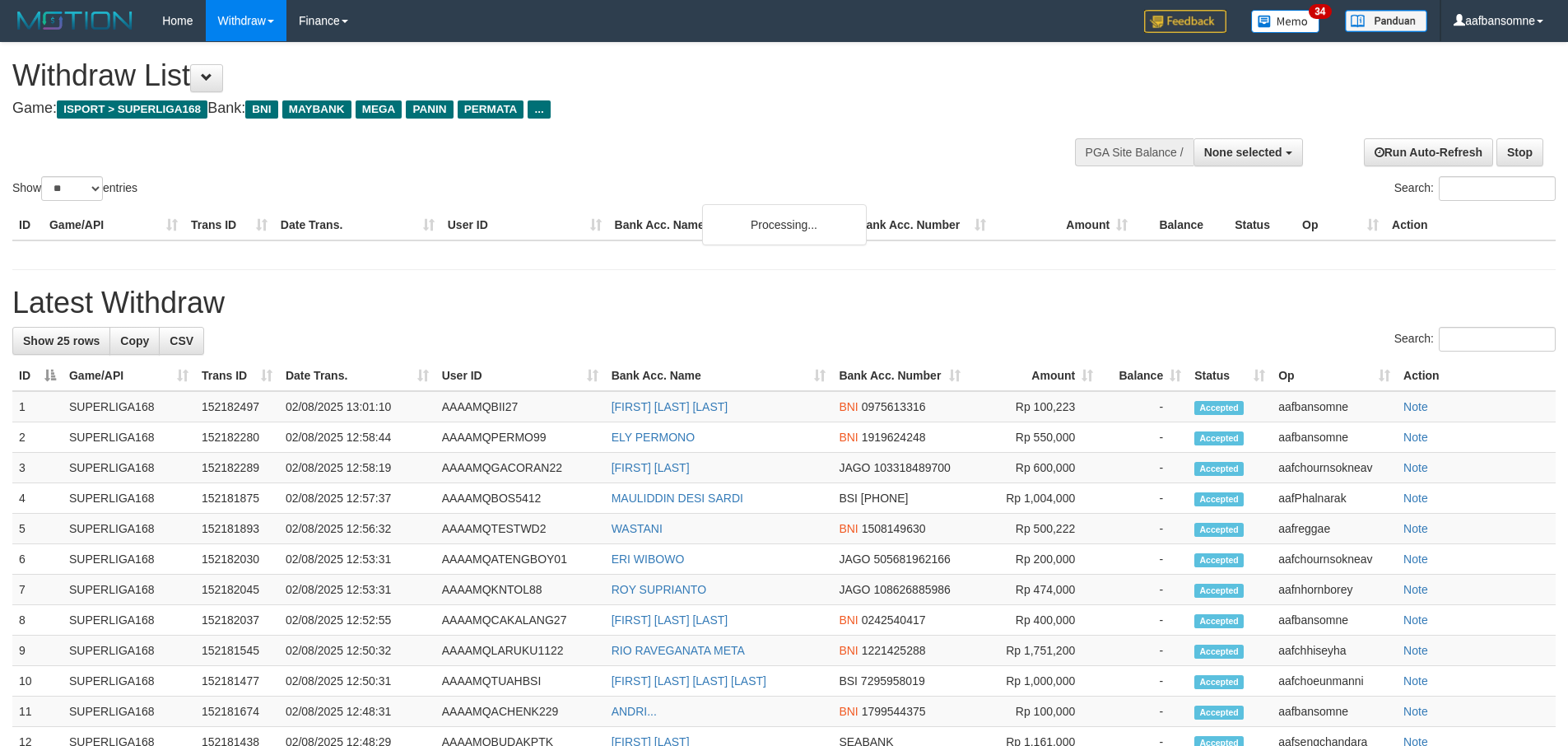 select 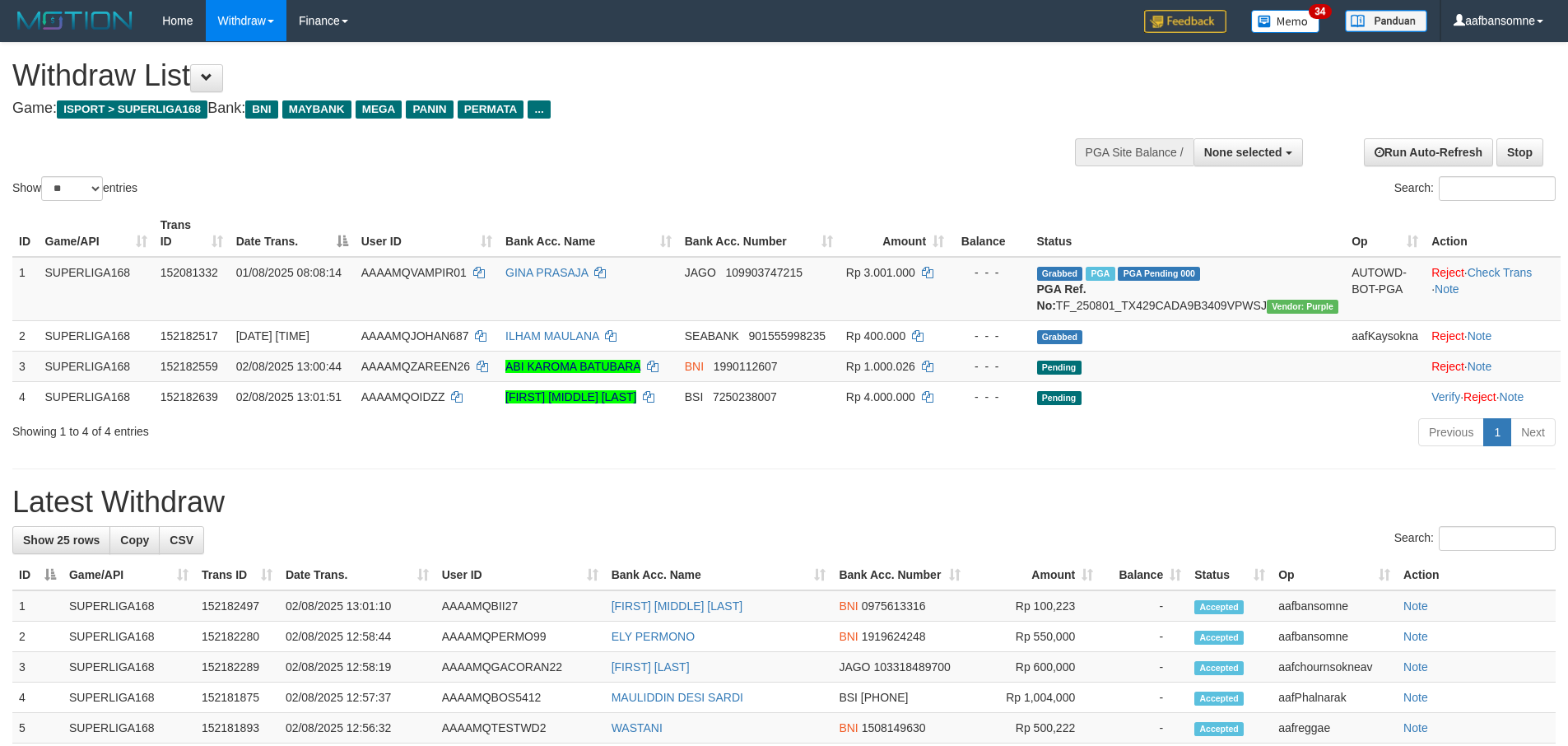 select 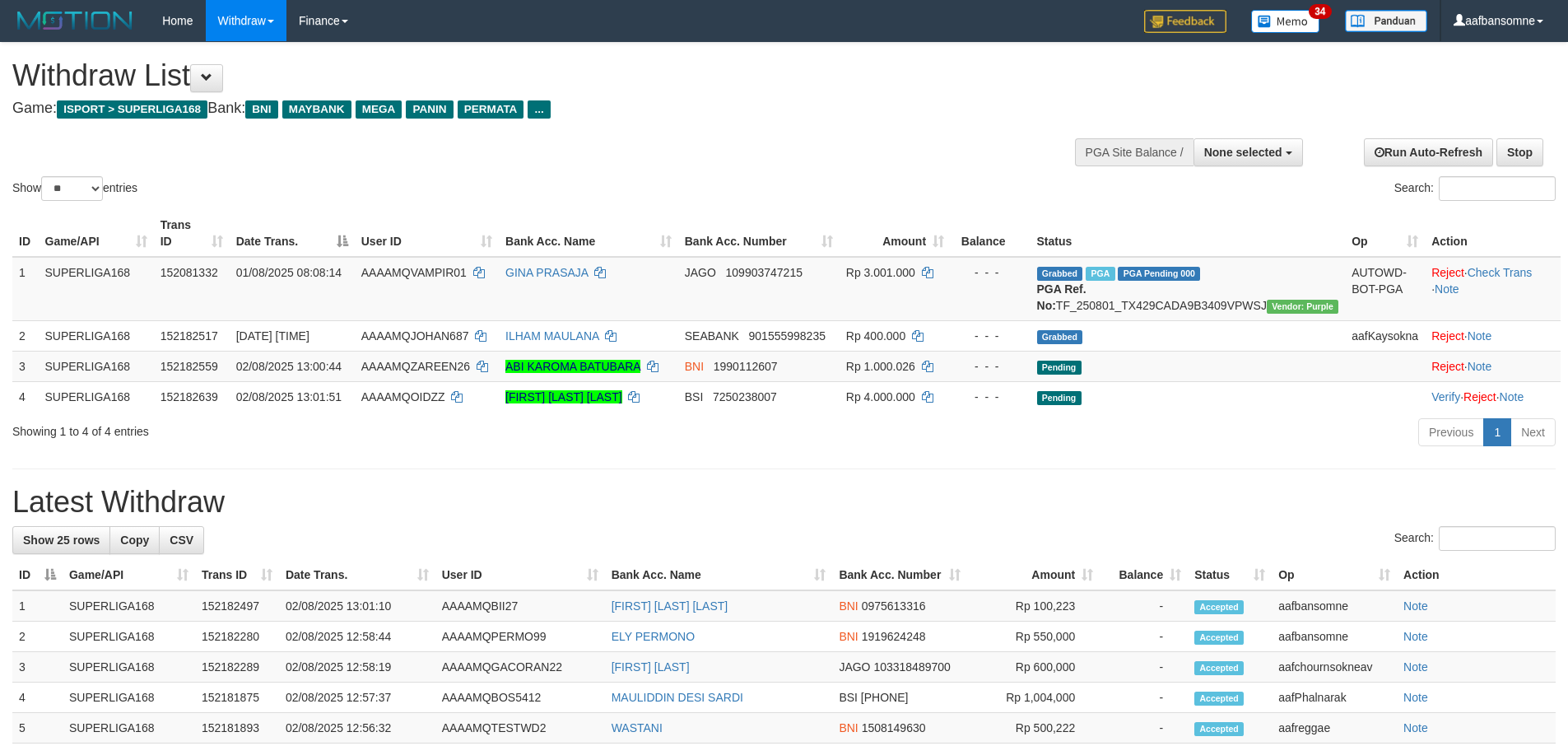 select 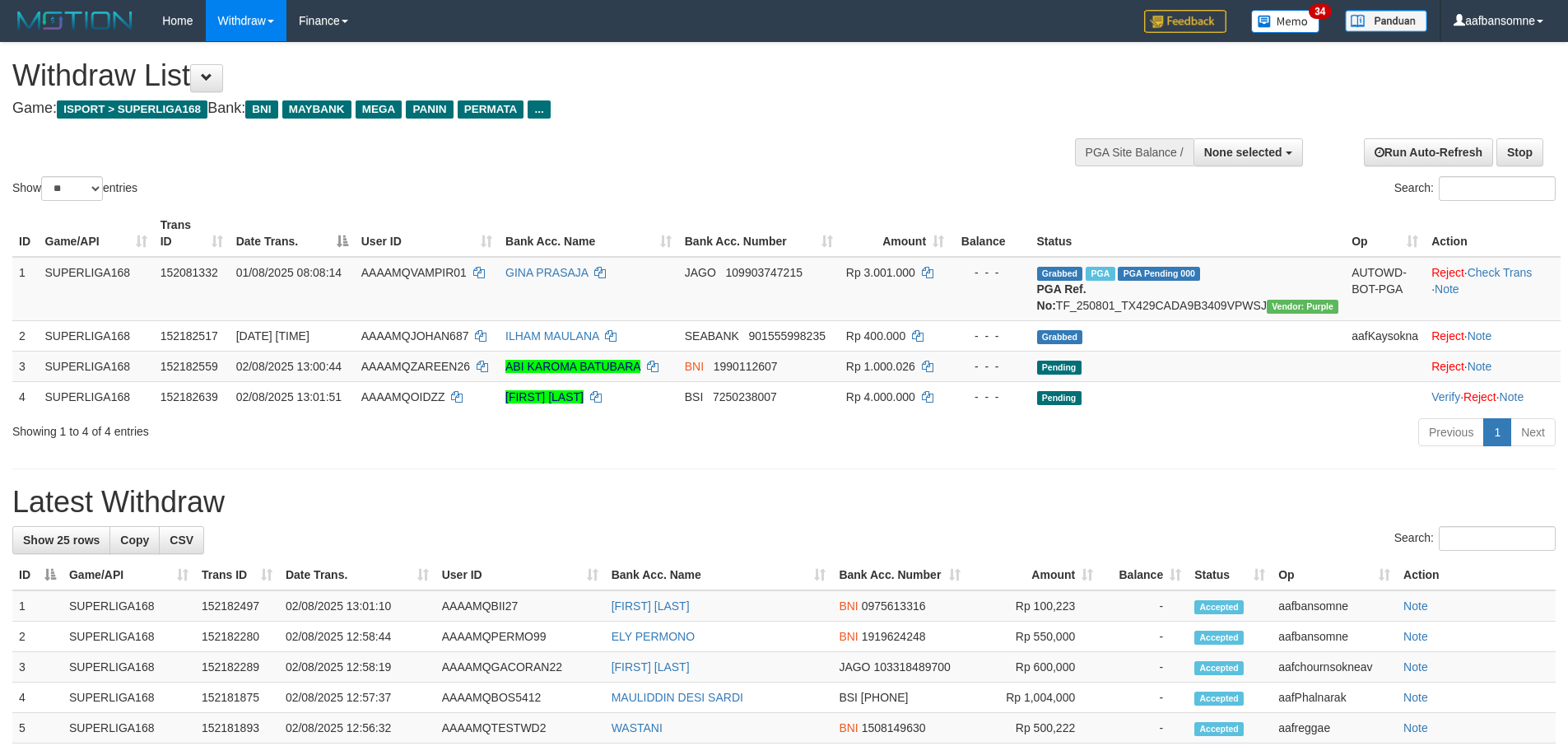 select 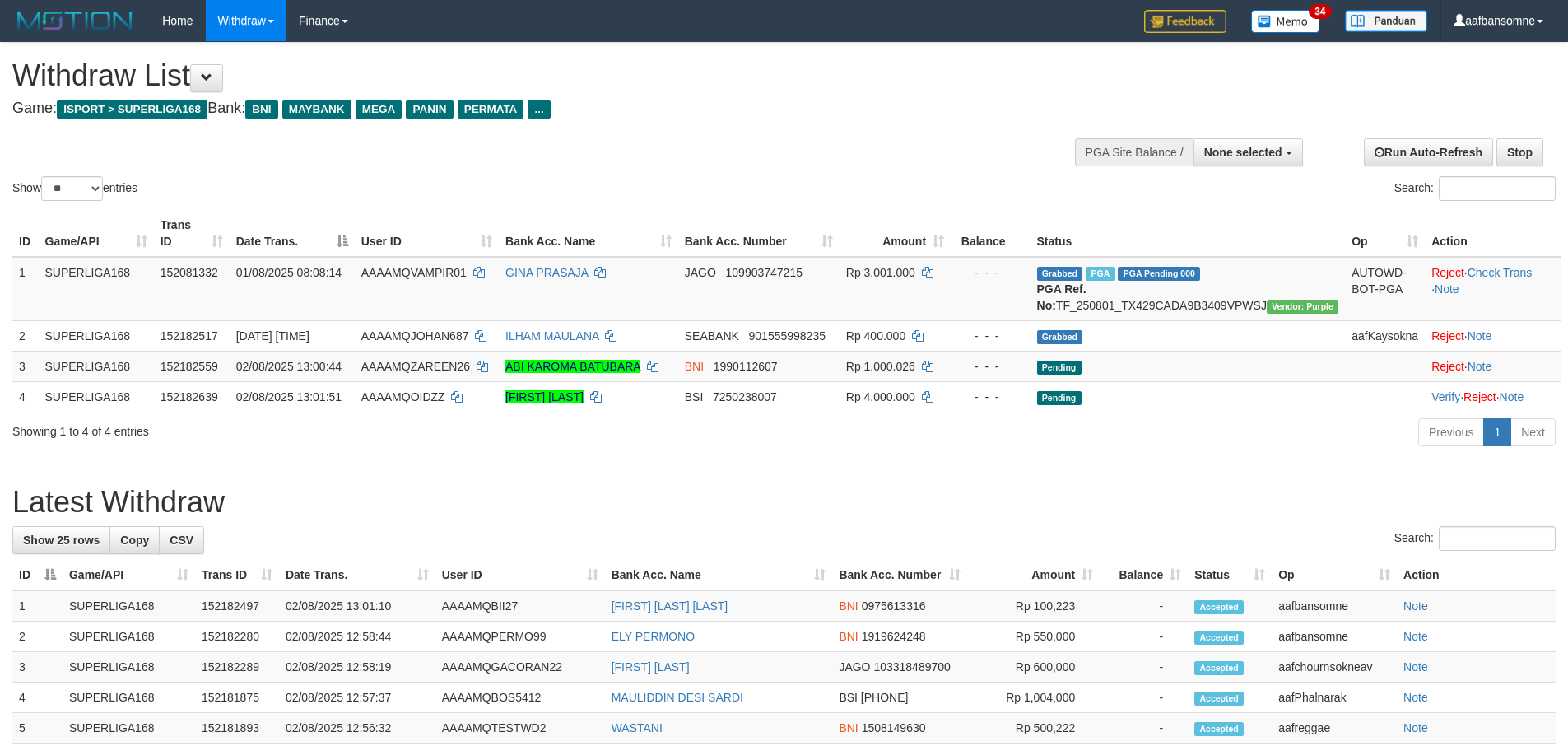 select 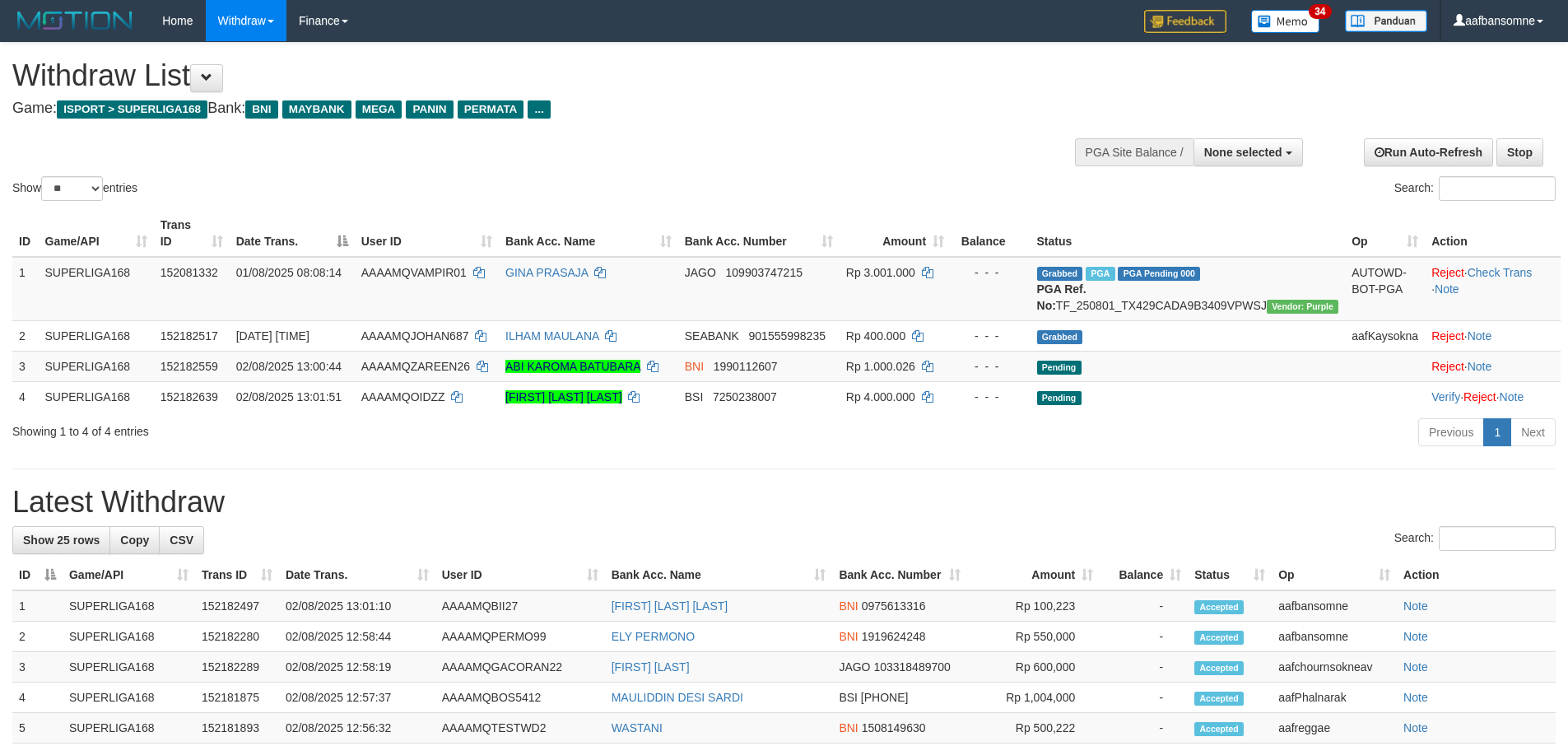 select 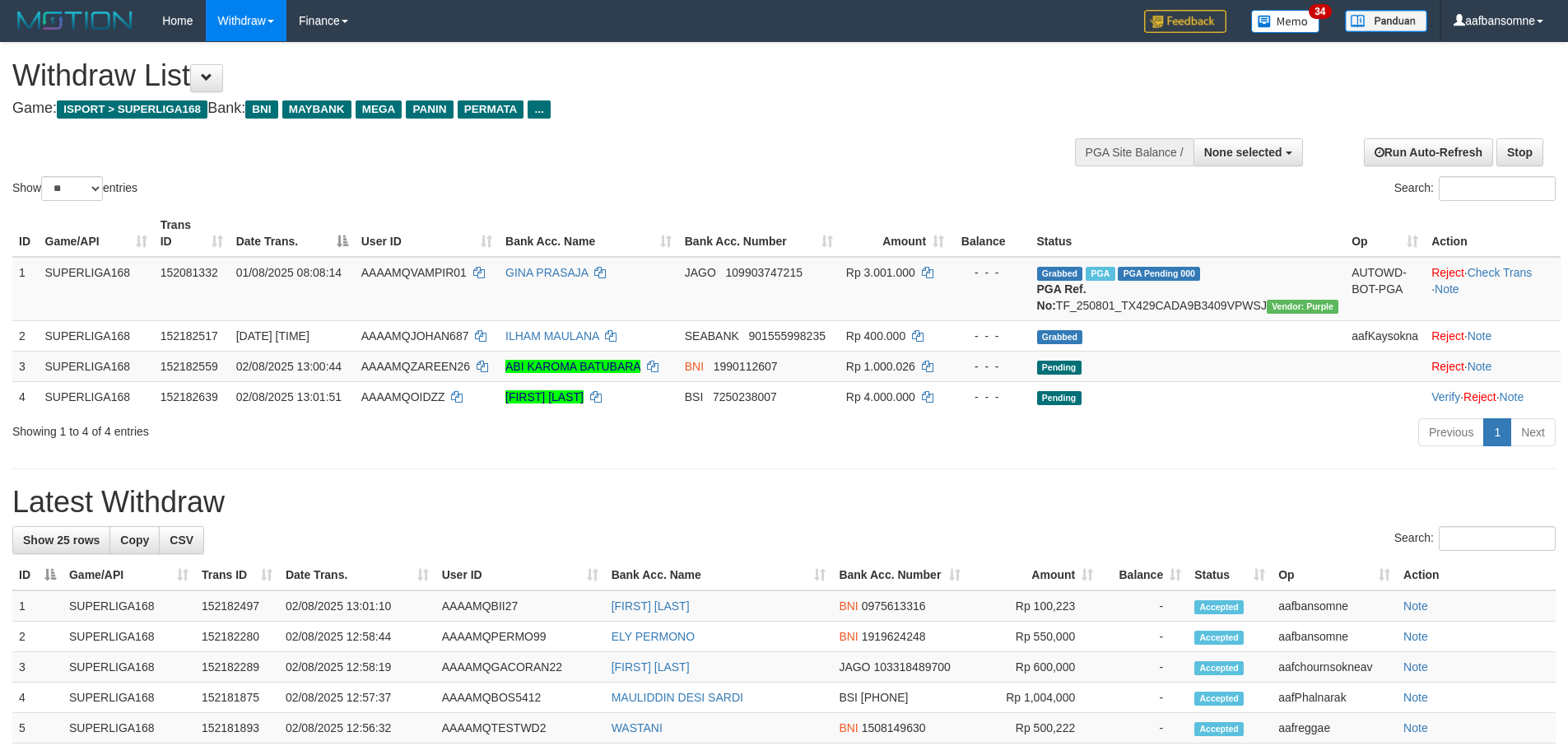 select 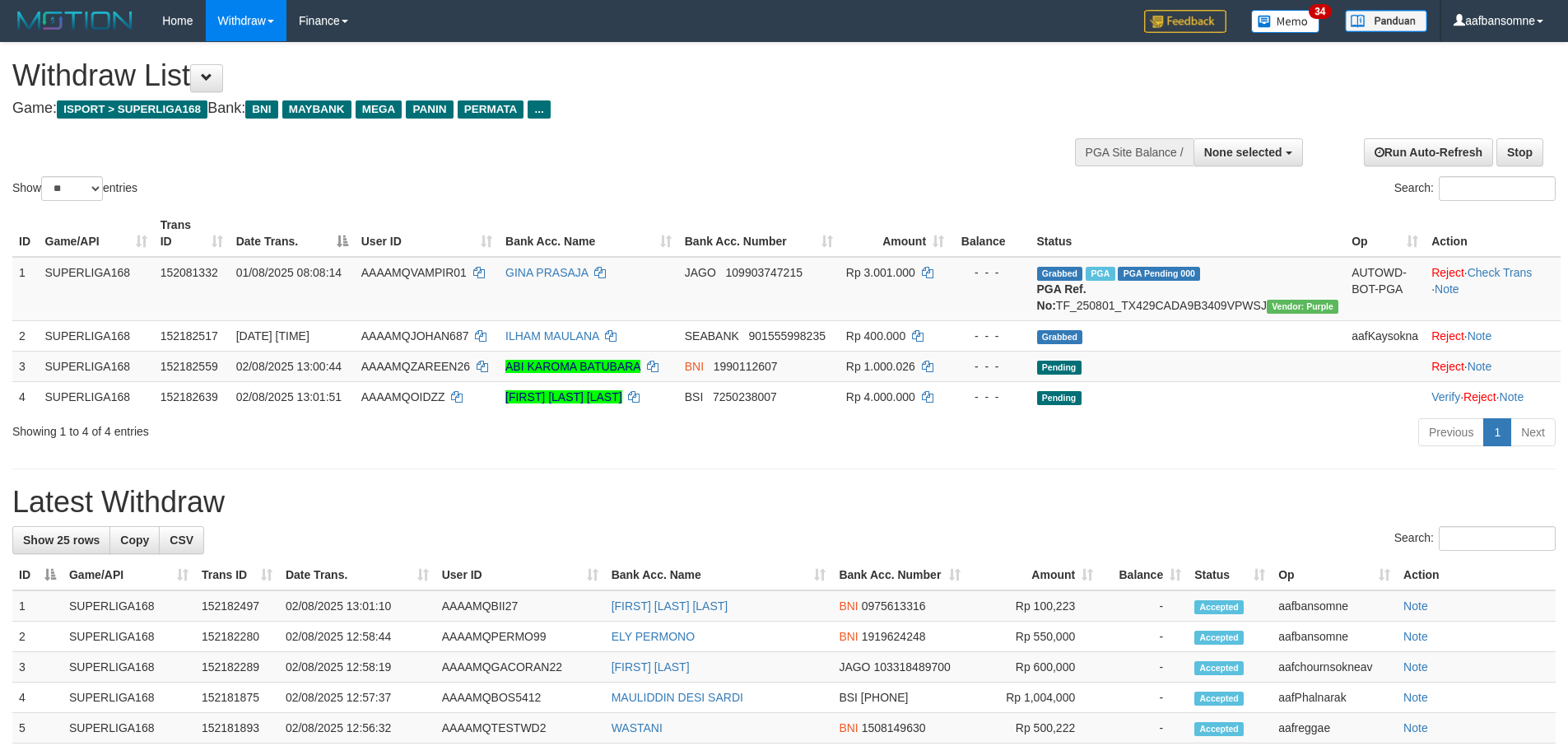 select 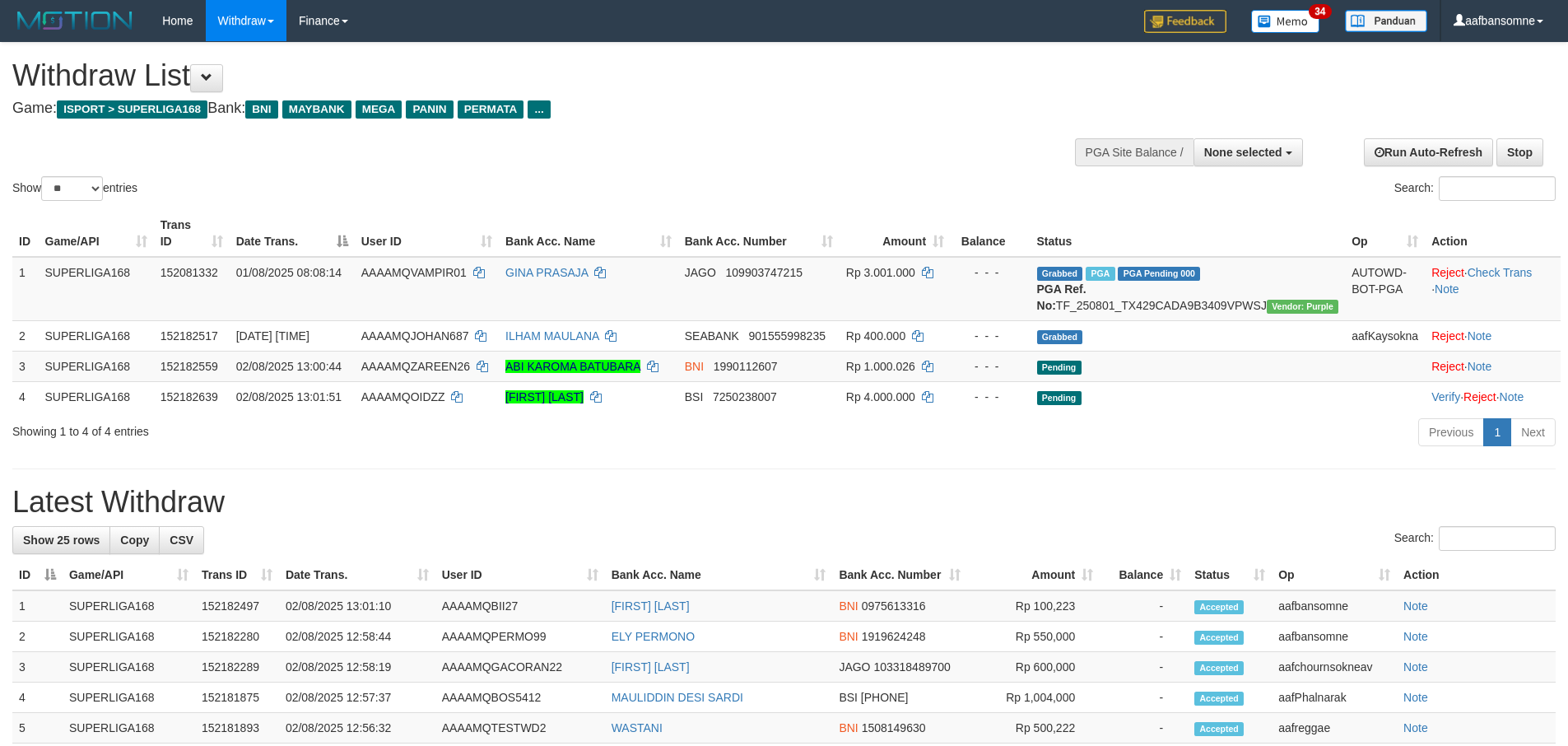 select 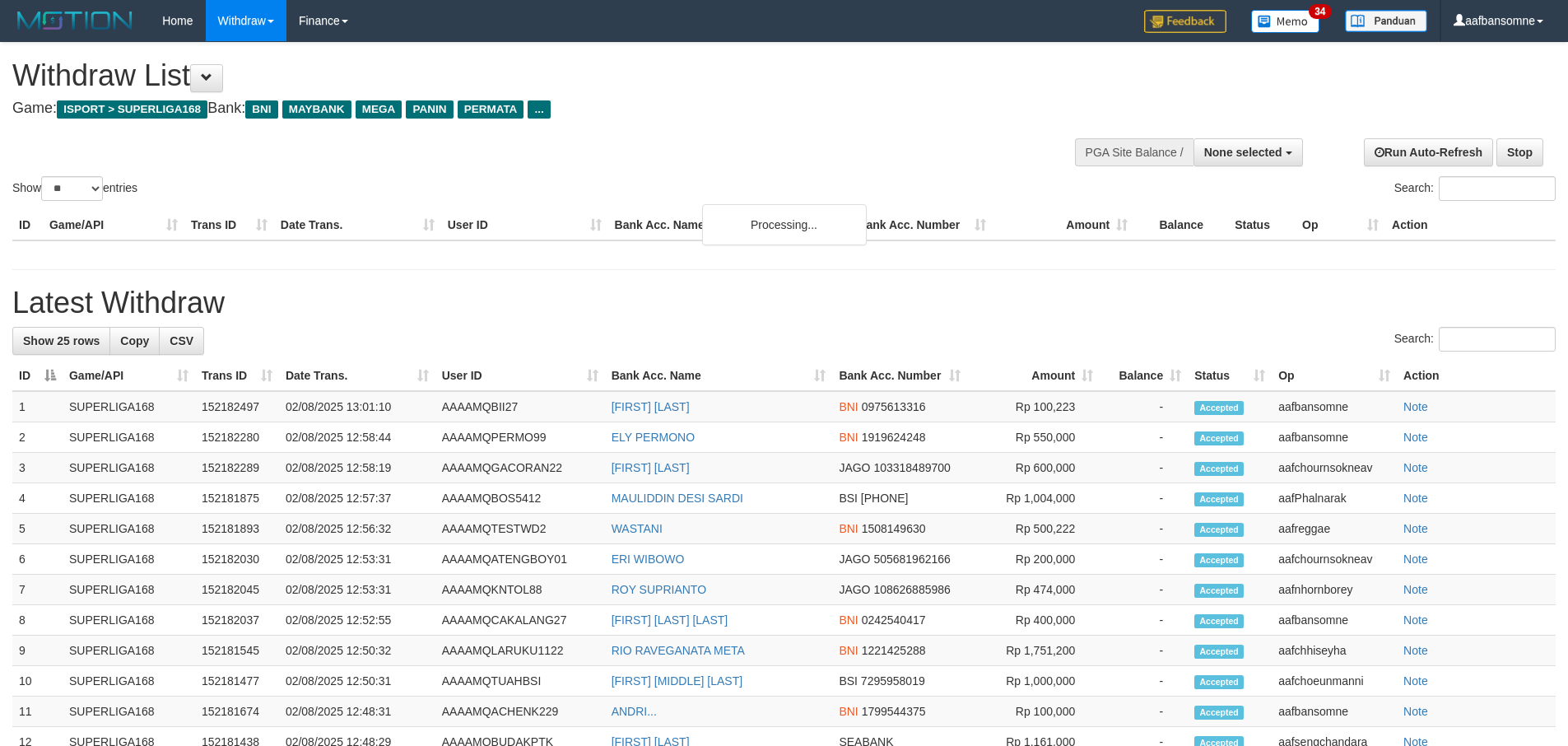 select 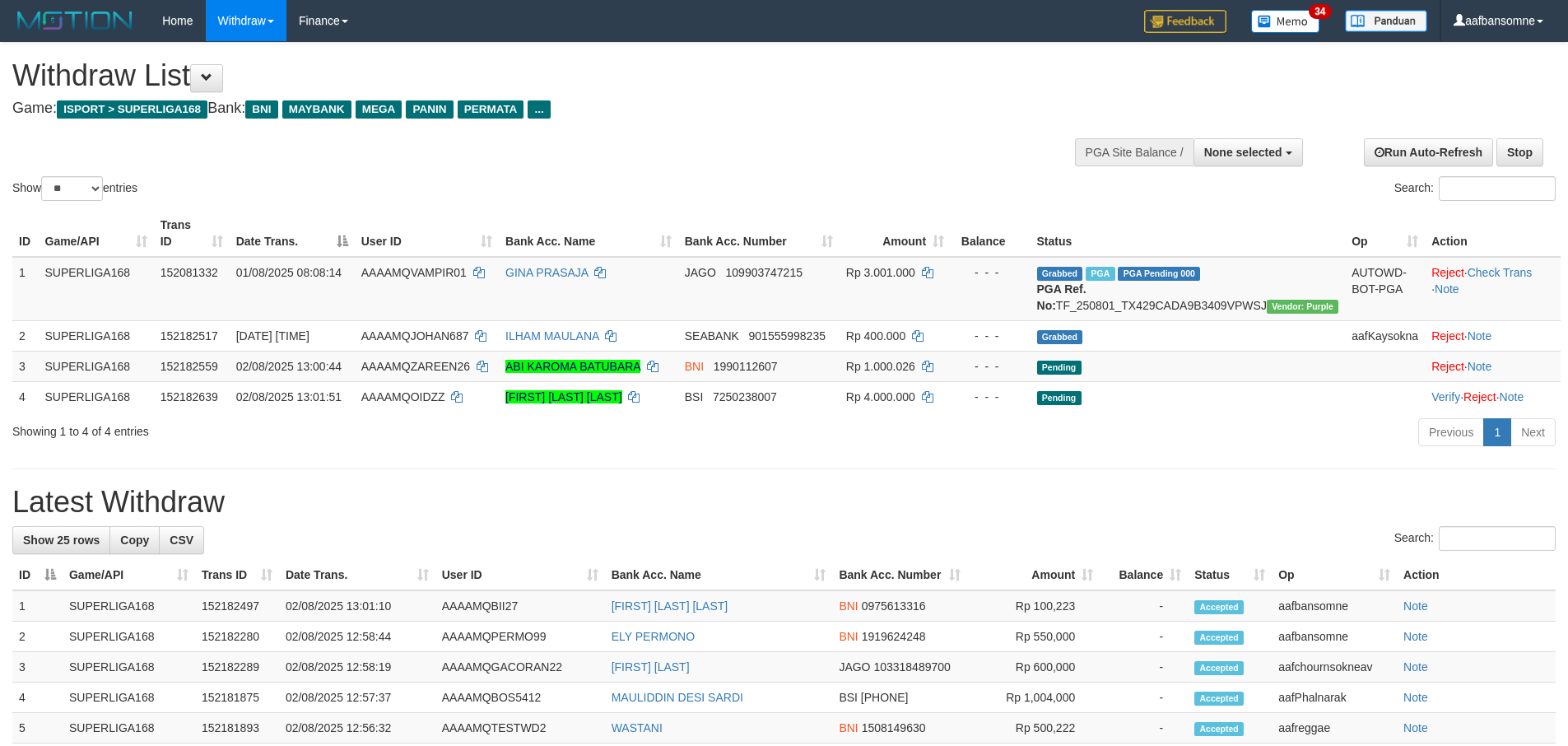 select 